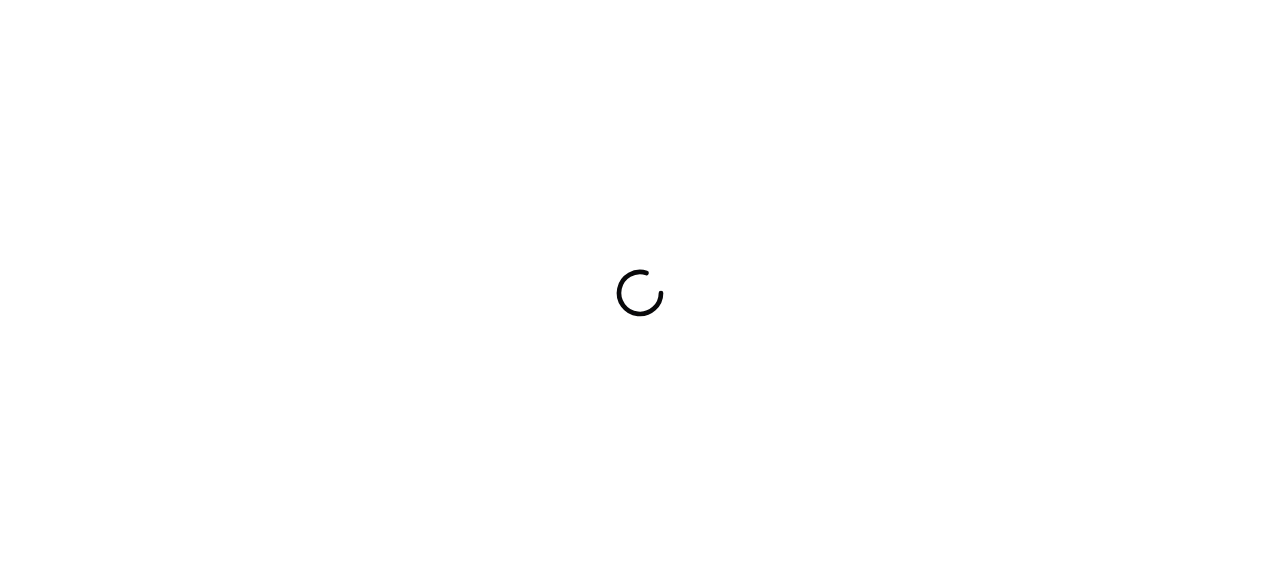 scroll, scrollTop: 0, scrollLeft: 0, axis: both 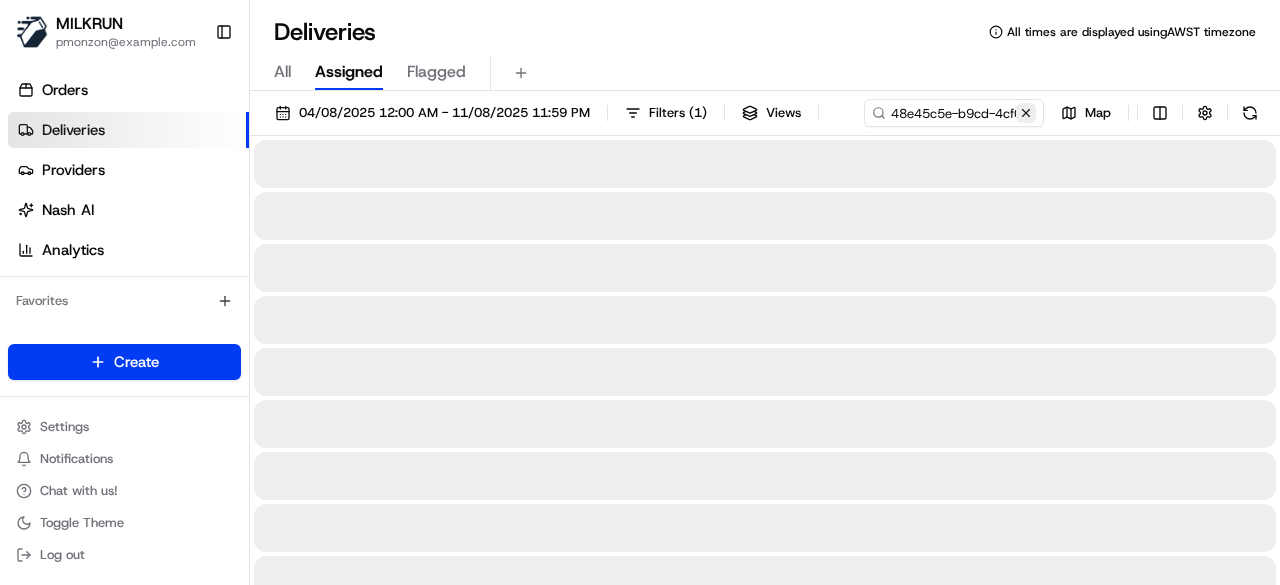 click at bounding box center (1026, 113) 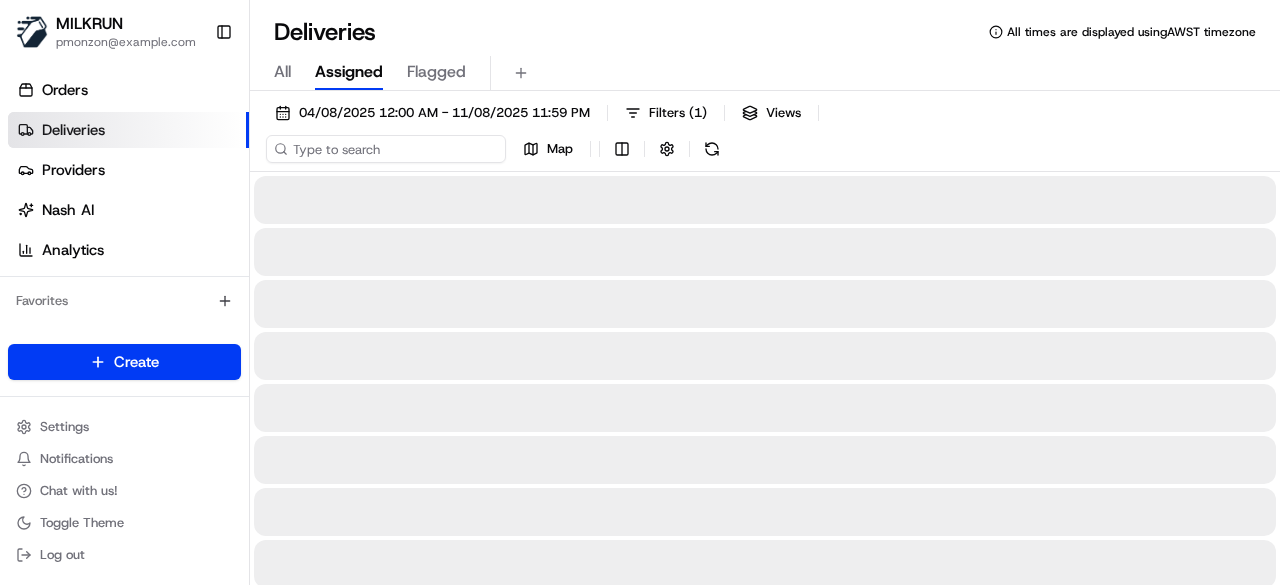 click on "04/08/2025 12:00 AM - 11/08/2025 11:59 PM Filters ( 1 ) Views Map" at bounding box center [765, 135] 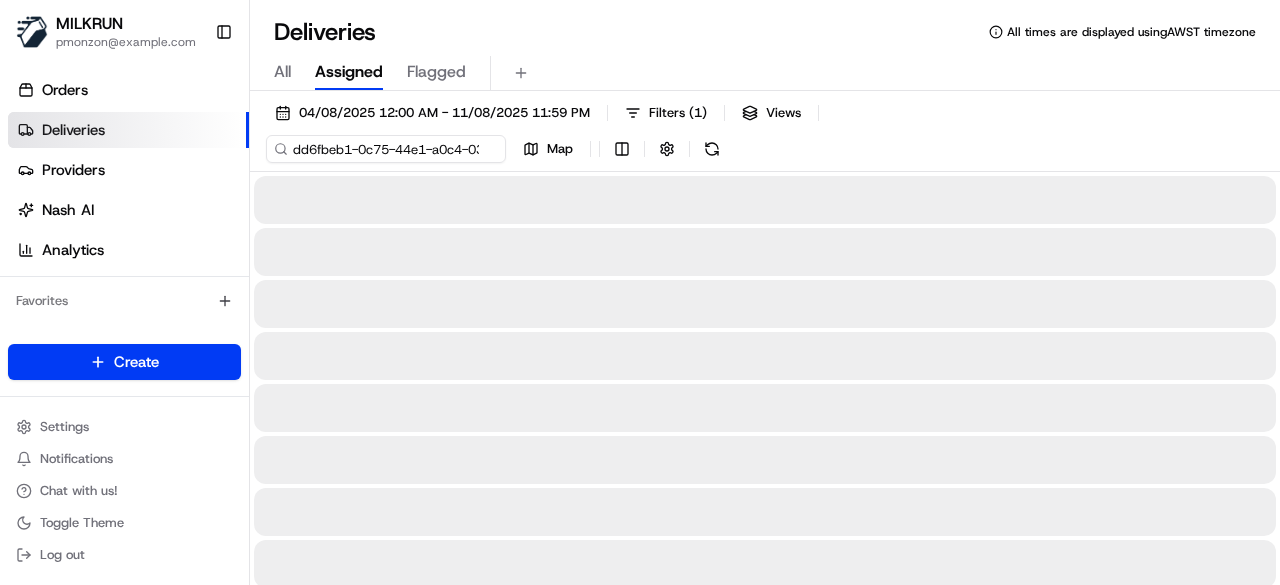 scroll, scrollTop: 0, scrollLeft: 93, axis: horizontal 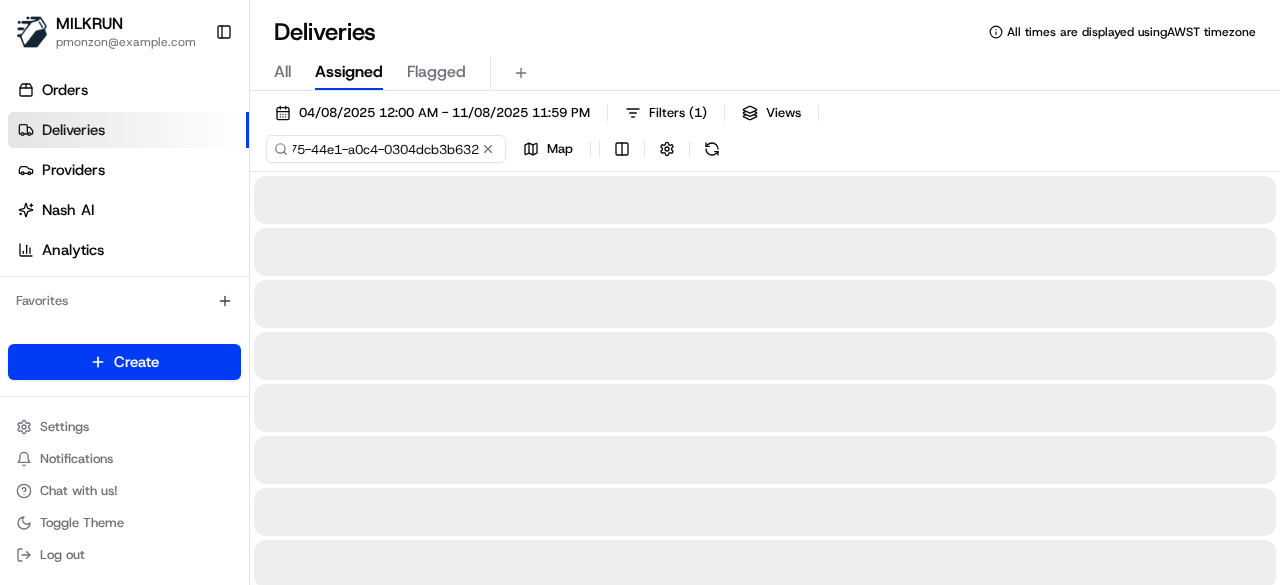 type on "dd6fbeb1-0c75-44e1-a0c4-0304dcb3b632" 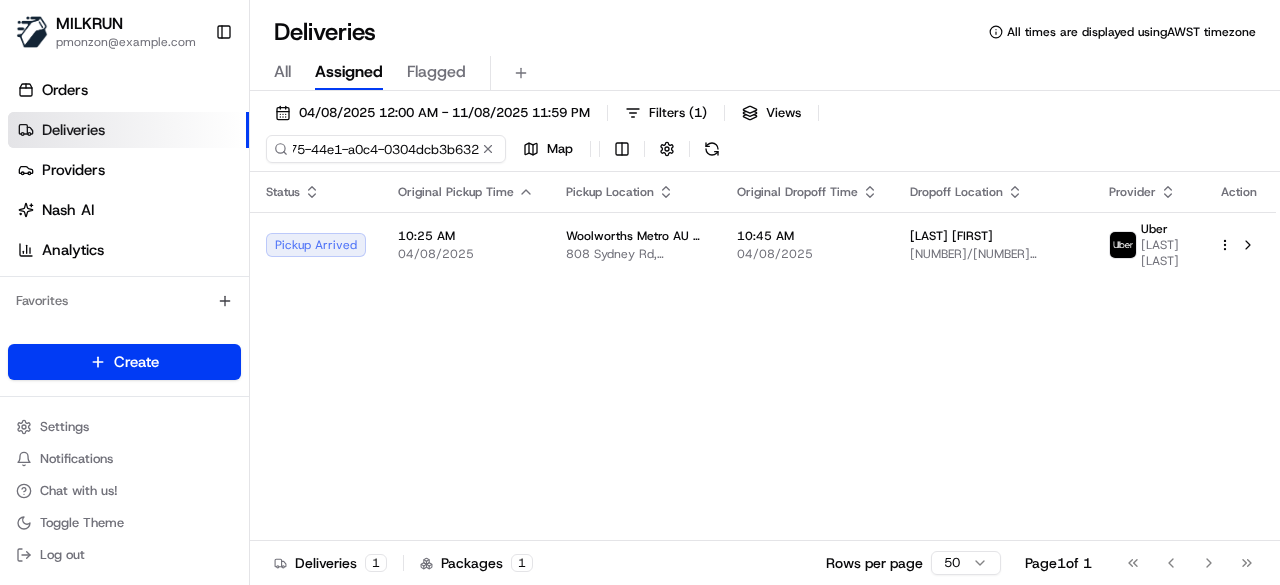 scroll, scrollTop: 0, scrollLeft: 0, axis: both 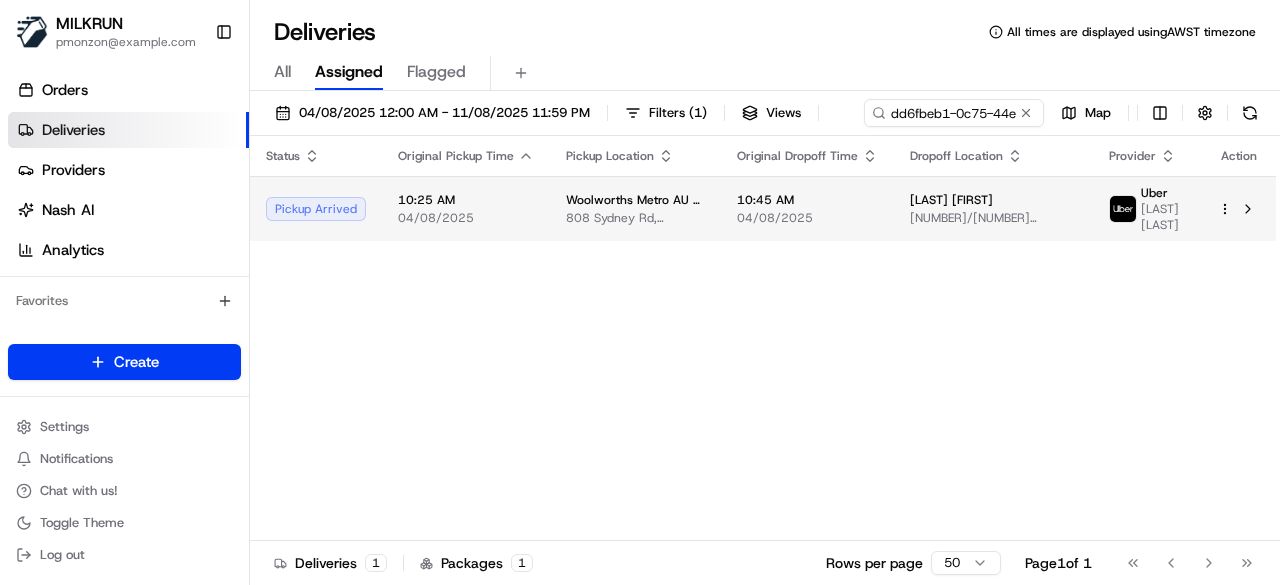 click on "10:45 AM 04/08/2025" at bounding box center [807, 208] 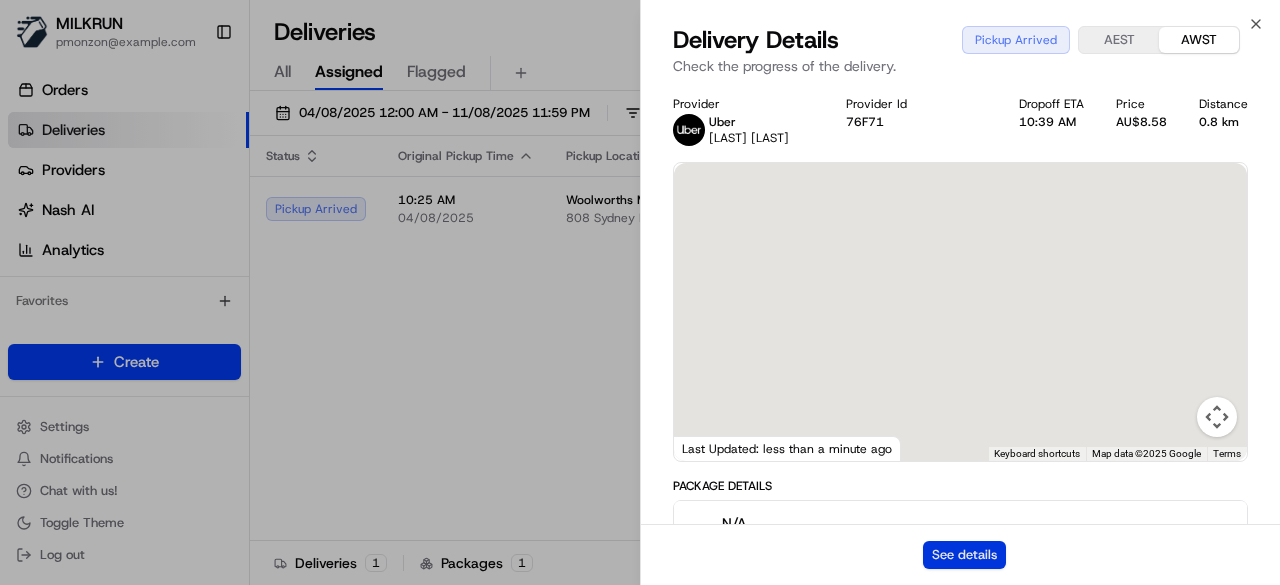 click on "See details" at bounding box center [964, 555] 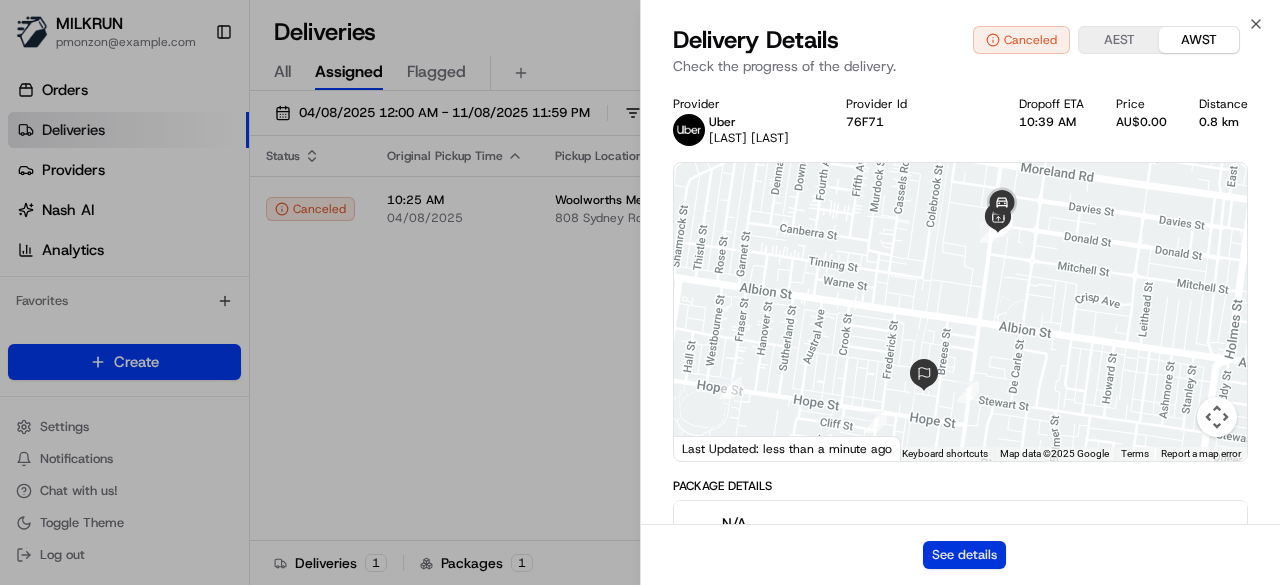 click on "See details" at bounding box center [964, 555] 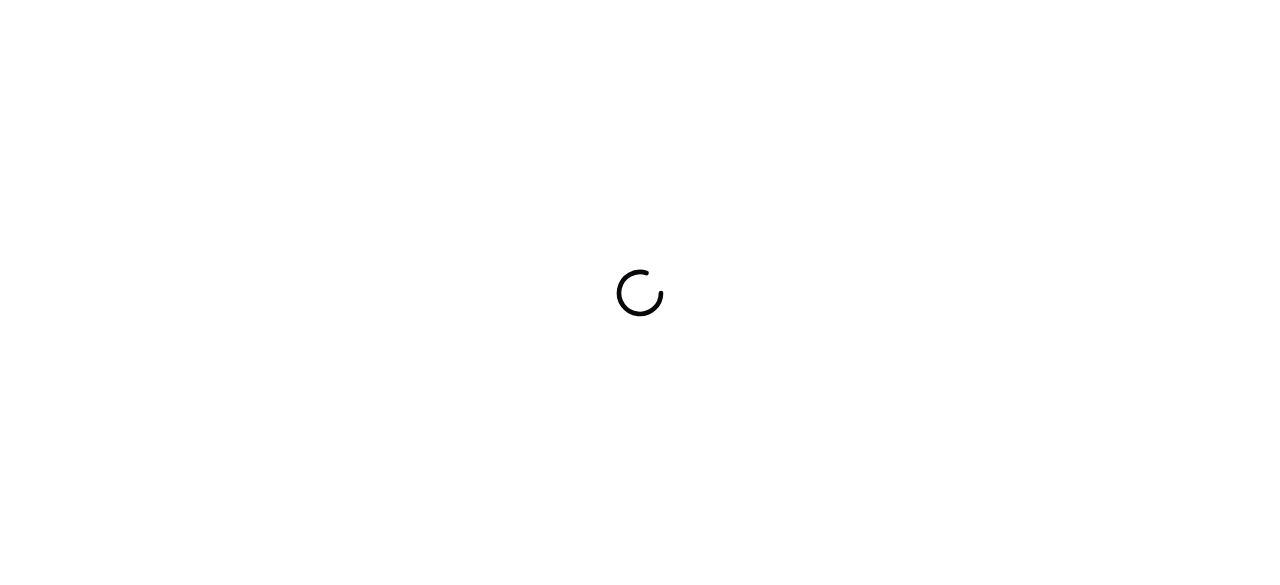 scroll, scrollTop: 0, scrollLeft: 0, axis: both 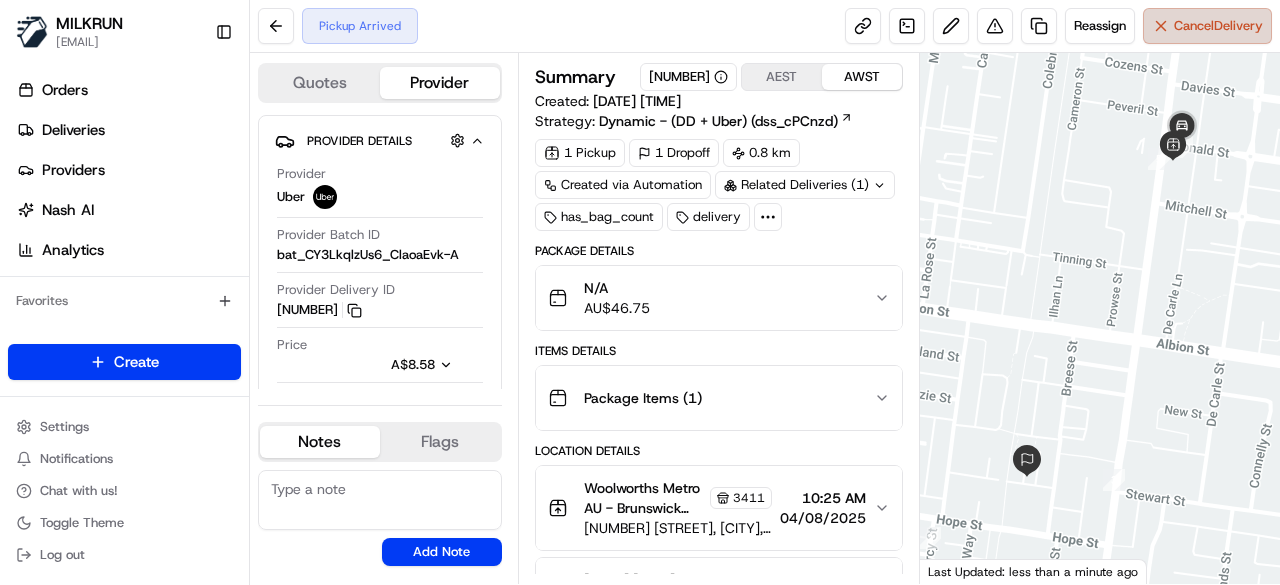 click on "Cancel  Delivery" at bounding box center [1207, 26] 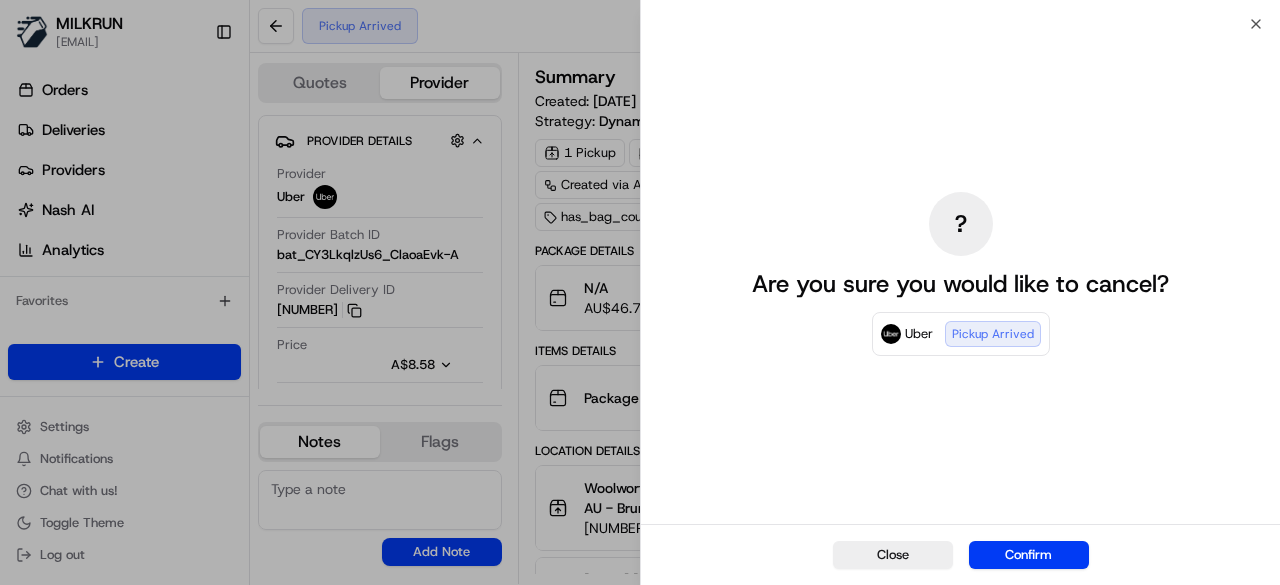 click on "Close Confirm" at bounding box center [960, 554] 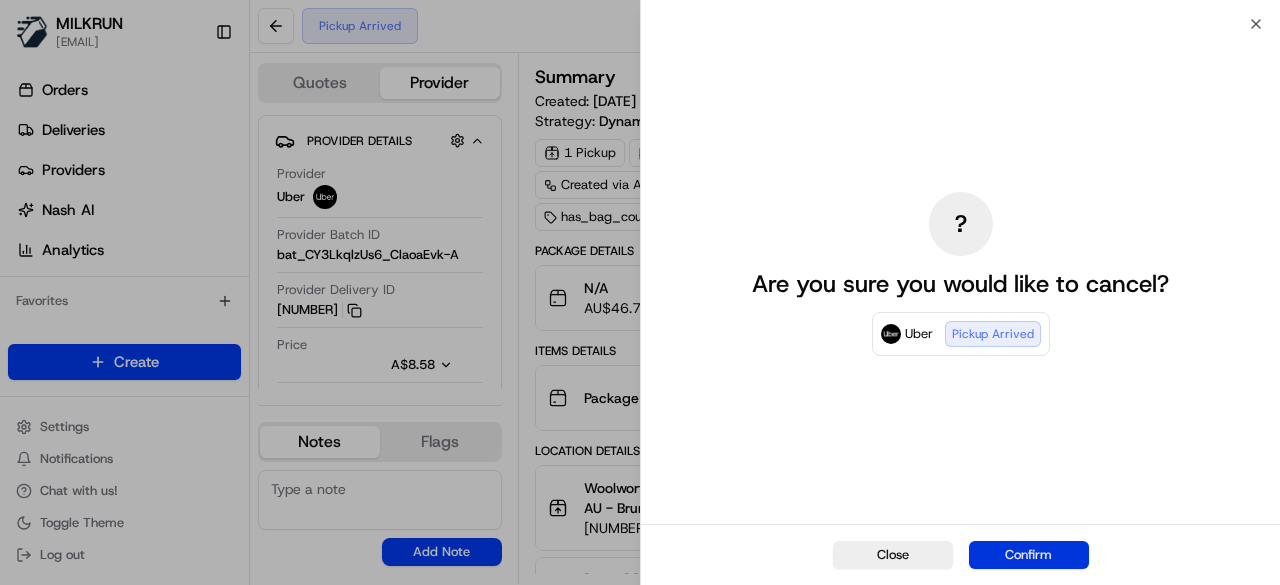 click on "Confirm" at bounding box center (1029, 555) 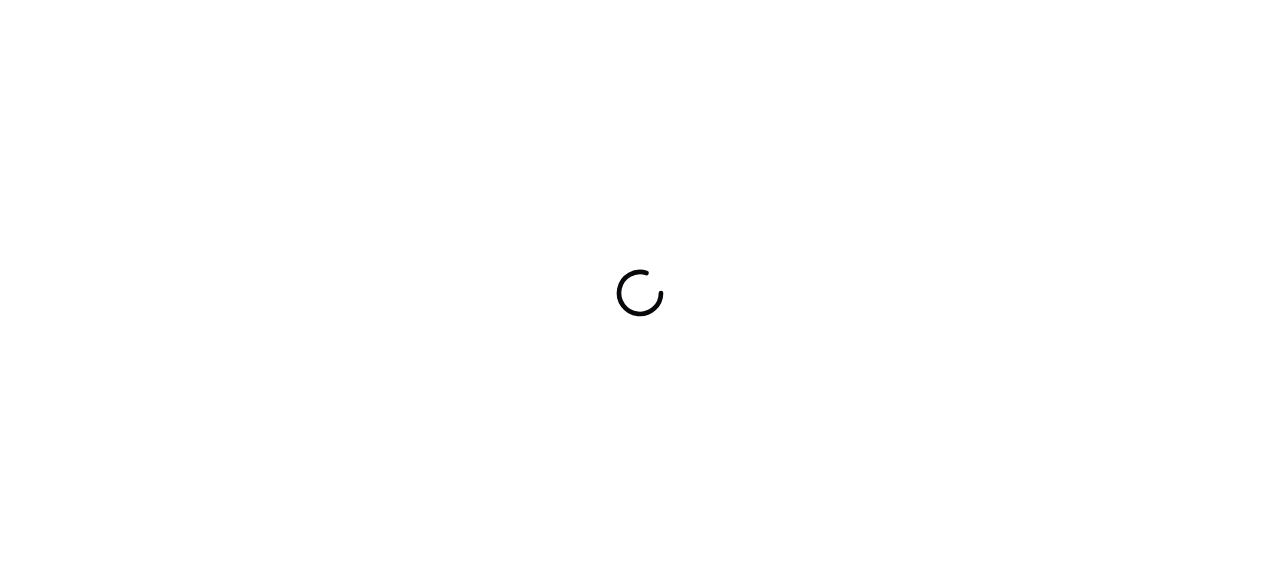 scroll, scrollTop: 0, scrollLeft: 0, axis: both 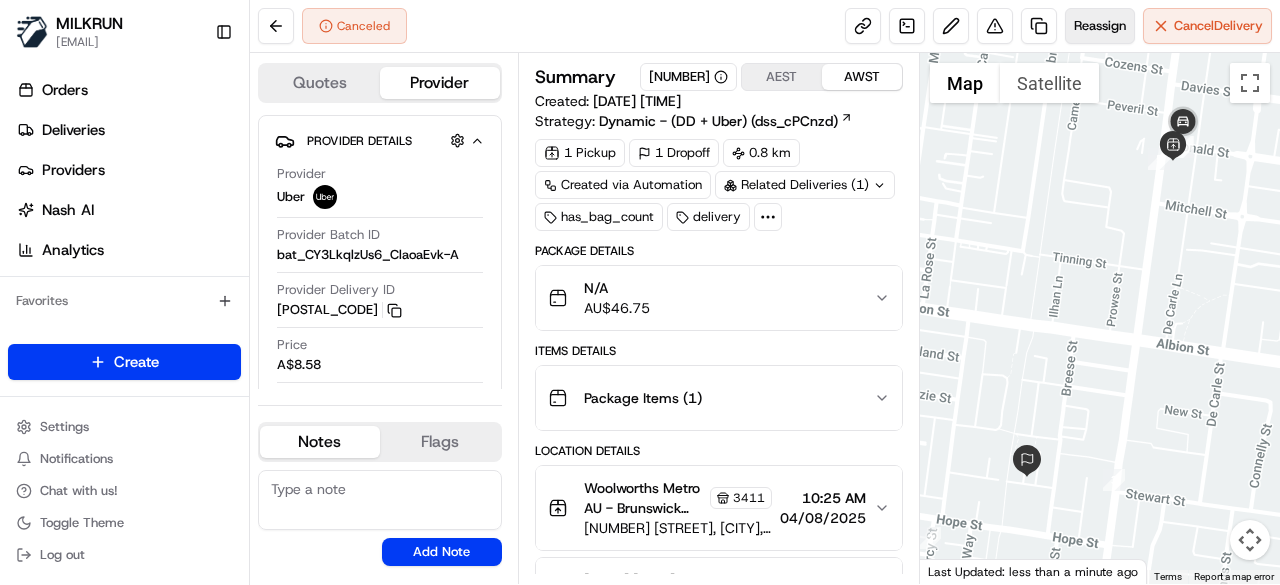 click on "Reassign" at bounding box center [1100, 26] 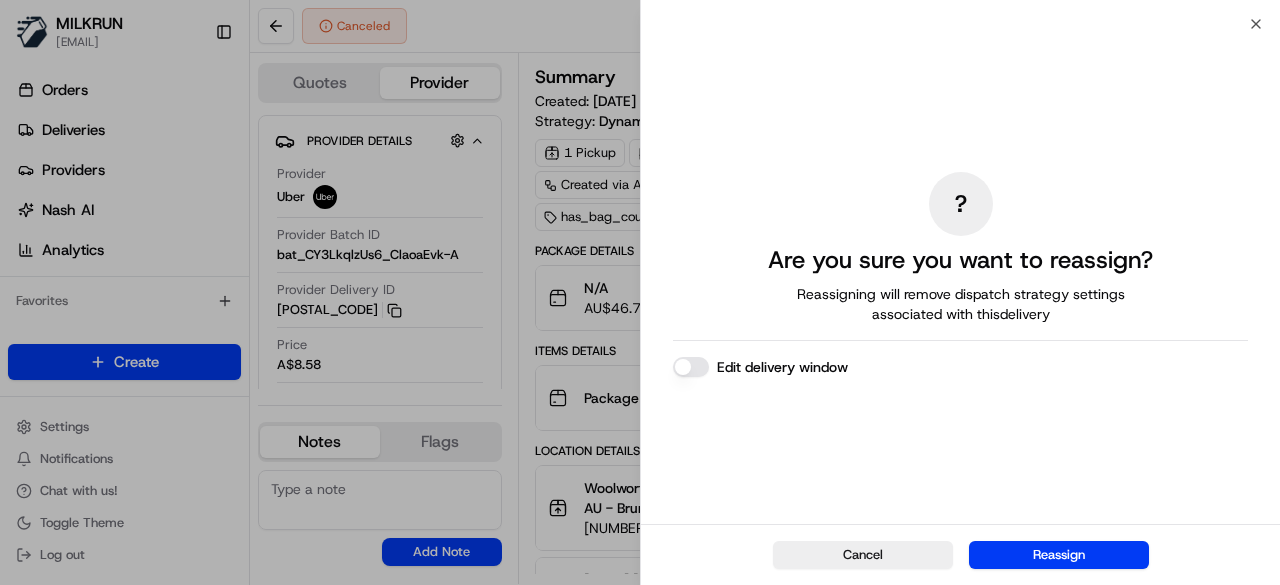 click on "? Are you sure you want to reassign? Reassigning will remove dispatch strategy settings associated with this  delivery Edit delivery window" at bounding box center [960, 274] 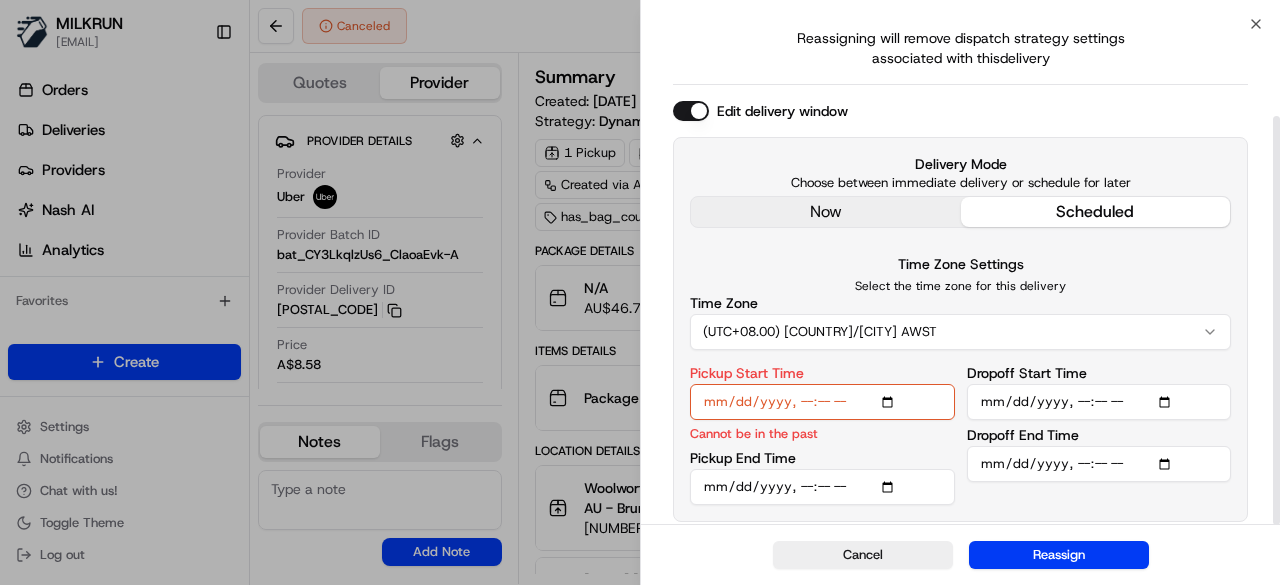 scroll, scrollTop: 112, scrollLeft: 0, axis: vertical 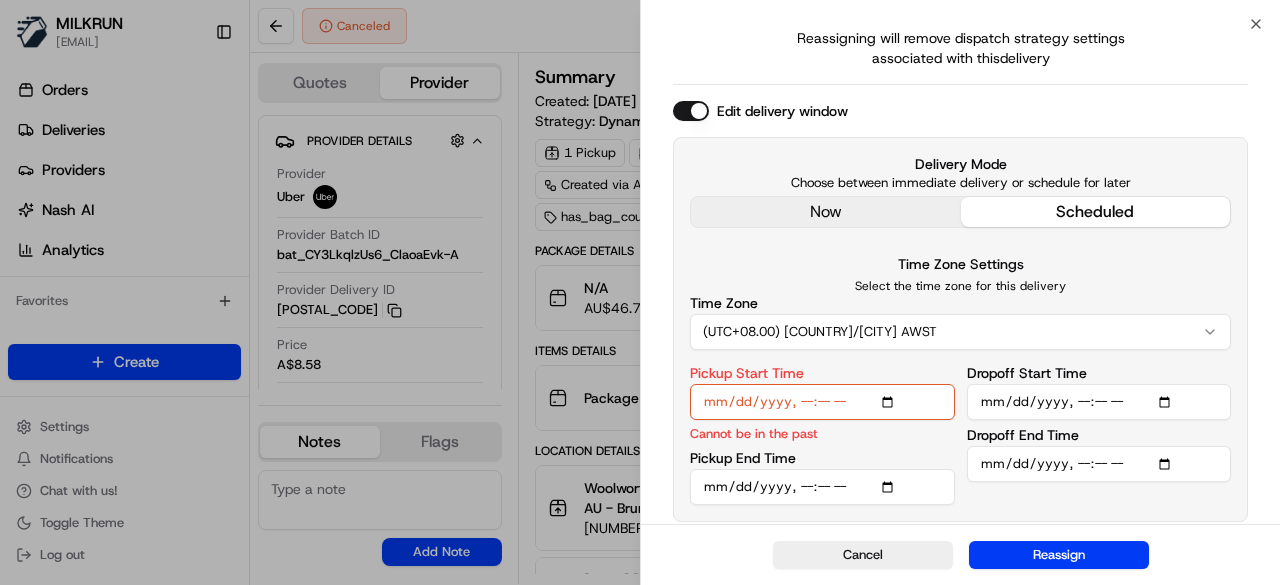 click on "Pickup Start Time" at bounding box center (822, 402) 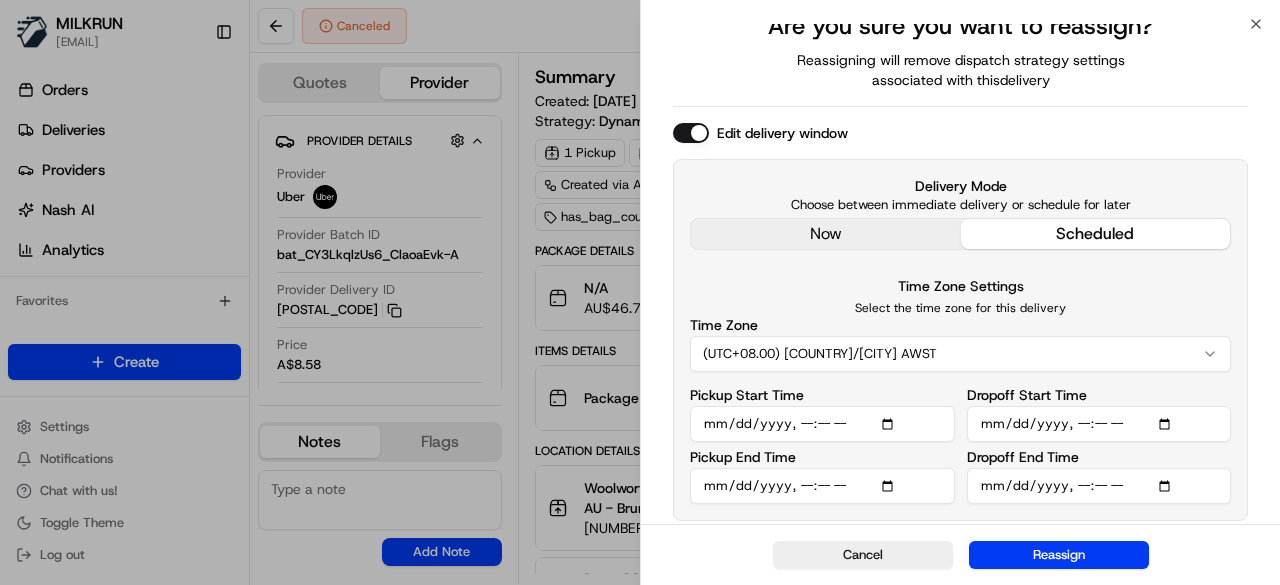 type on "2025-08-04T11:20" 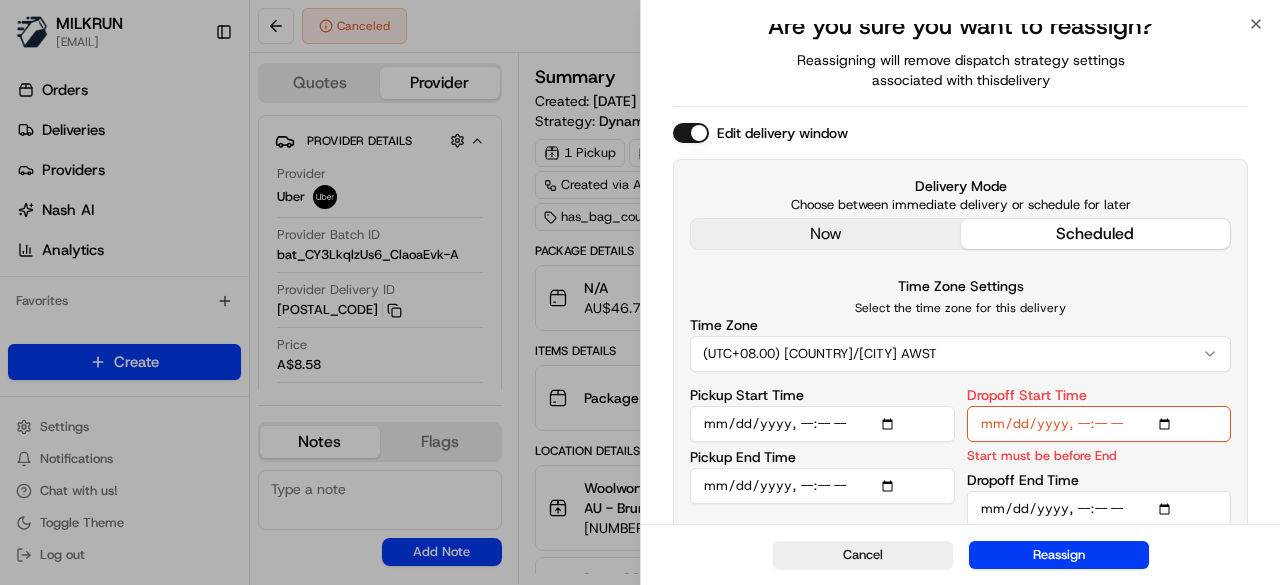 type on "2025-08-04T11:30" 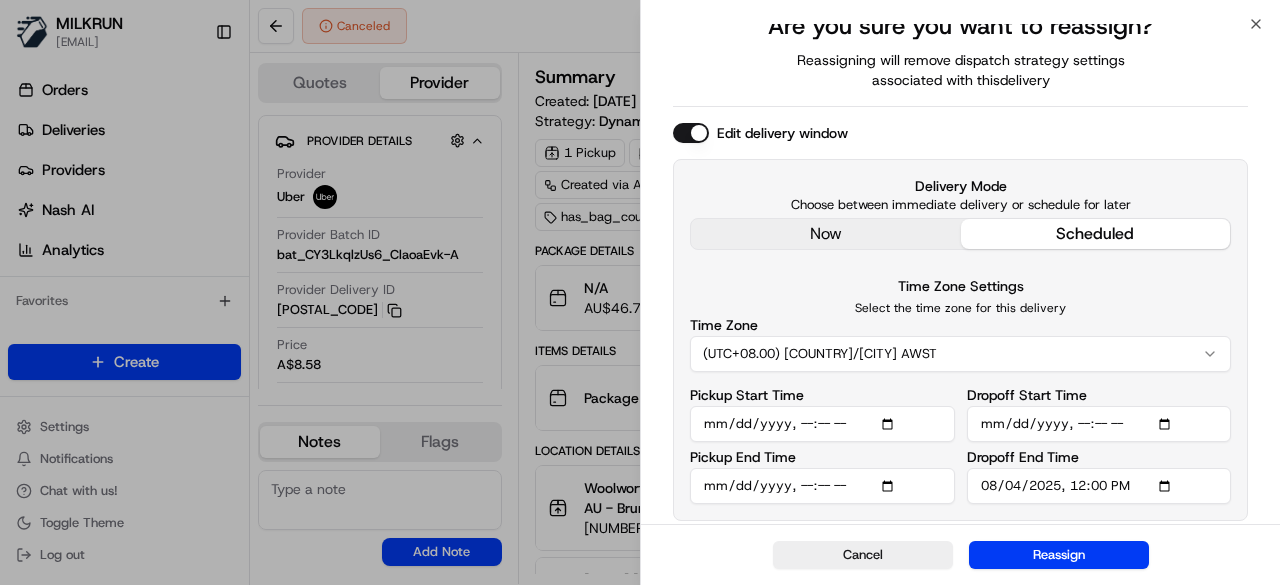 type on "2025-08-04T12:00" 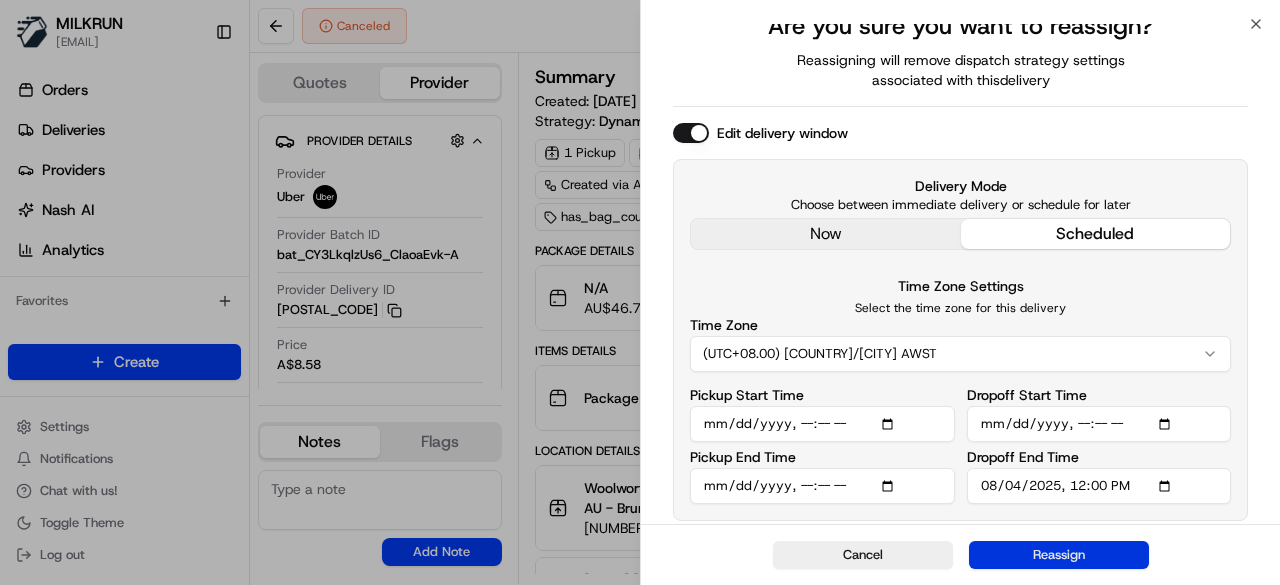click on "Reassign" at bounding box center (1059, 555) 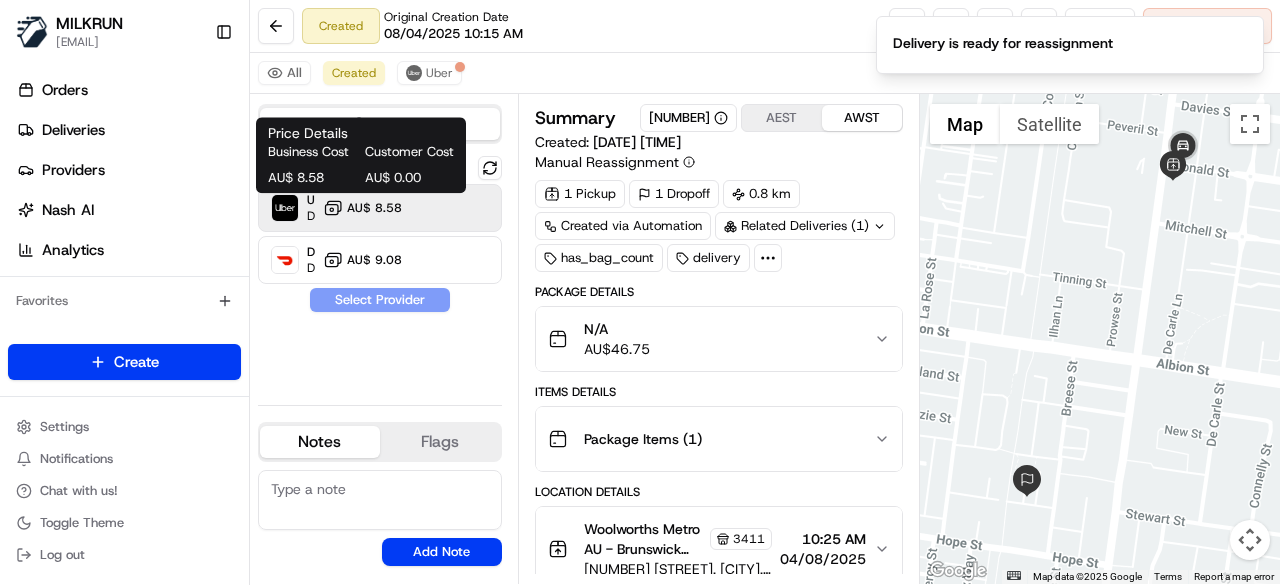 click on "AU$   8.58" at bounding box center (374, 208) 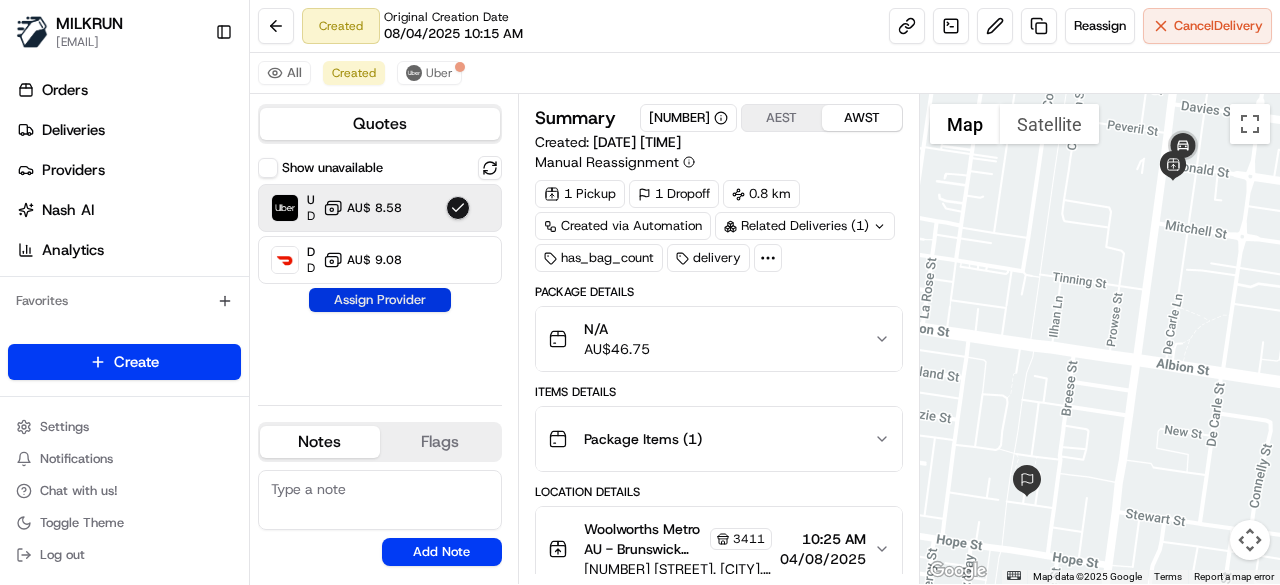 click on "Assign Provider" at bounding box center (380, 300) 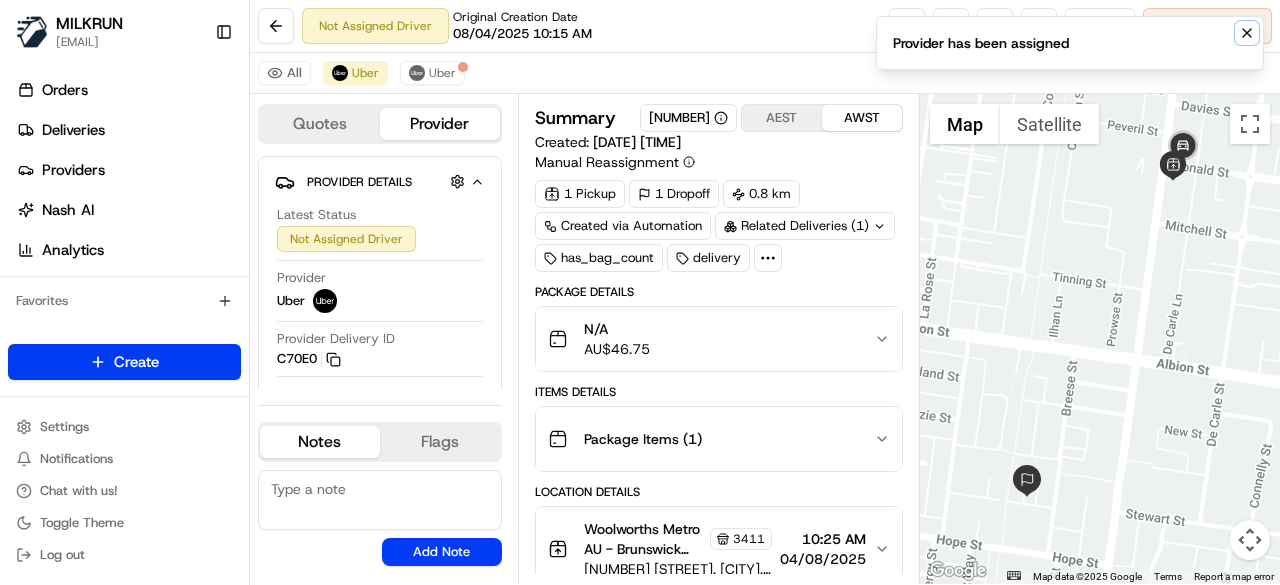 click 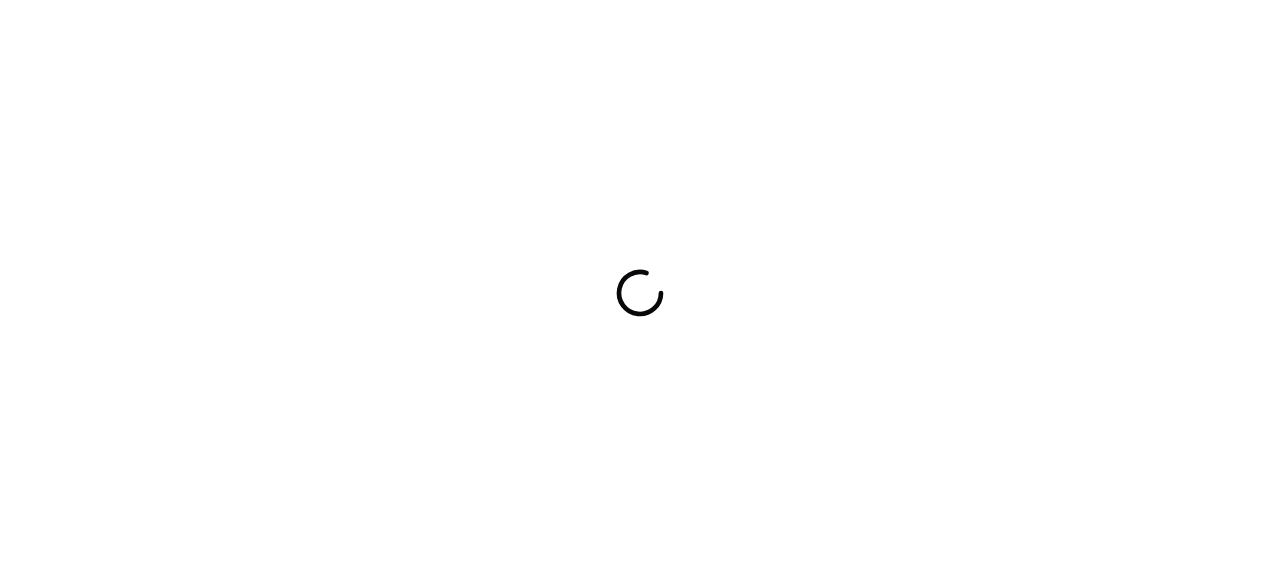 scroll, scrollTop: 0, scrollLeft: 0, axis: both 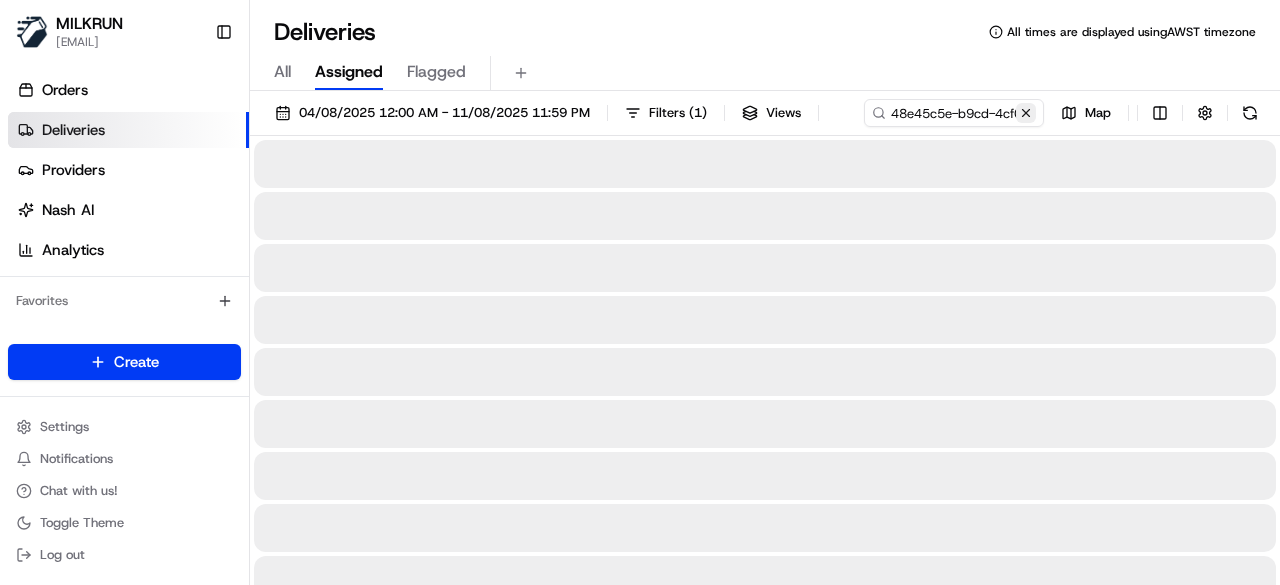 click at bounding box center (1026, 113) 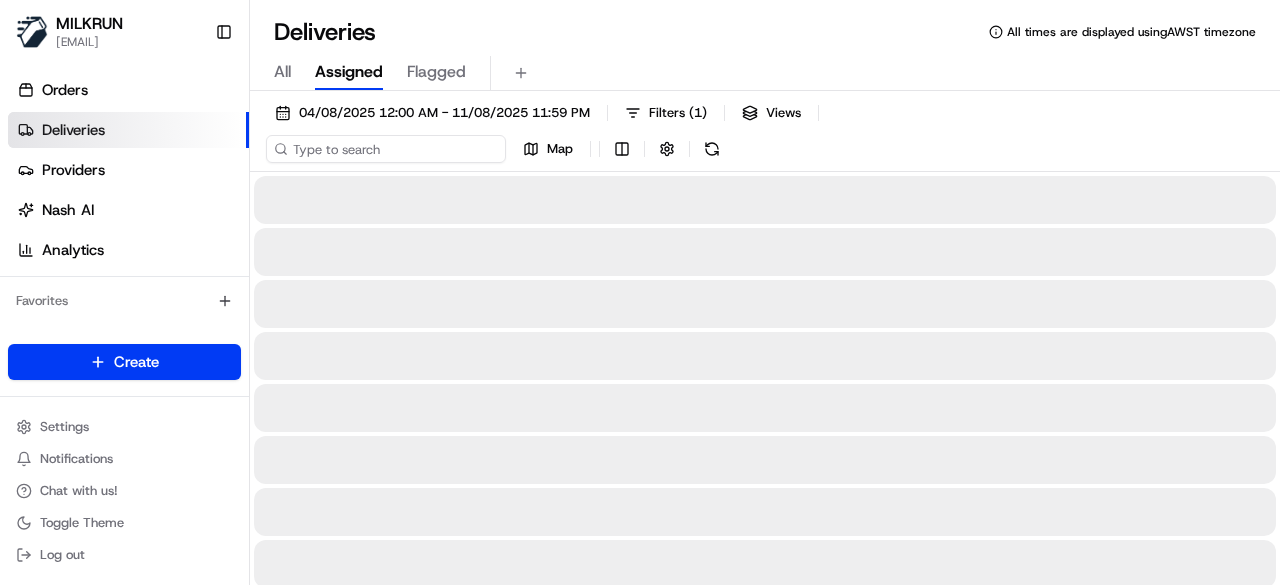 click on "04/08/2025 12:00 AM - 11/08/2025 11:59 PM Filters ( 1 ) Views Map" at bounding box center (765, 135) 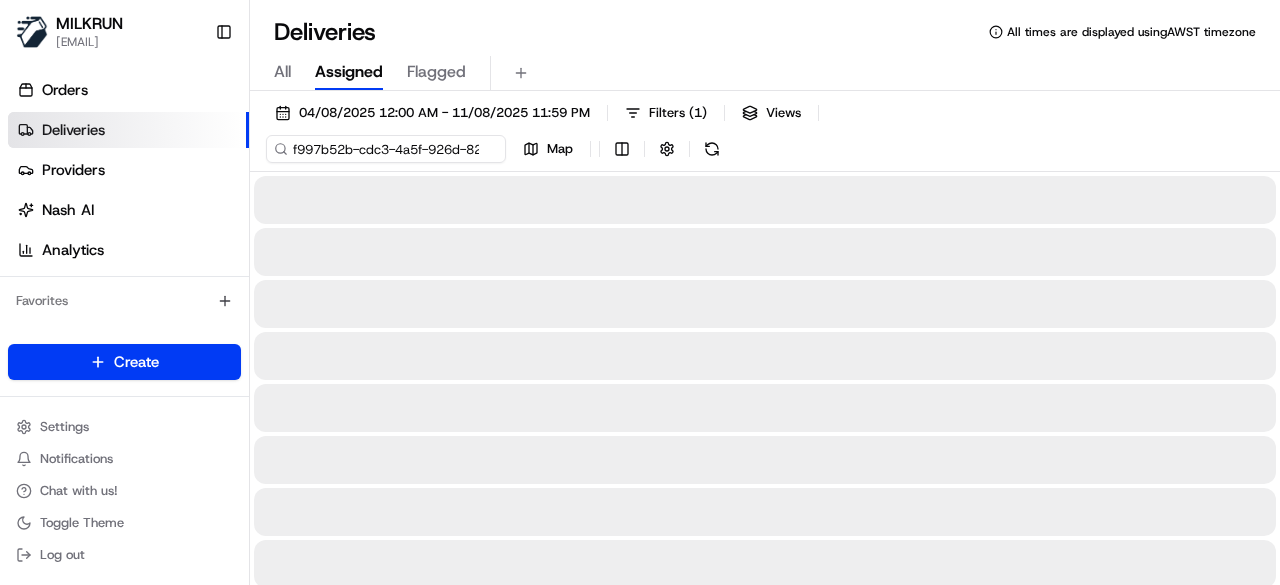 scroll, scrollTop: 0, scrollLeft: 85, axis: horizontal 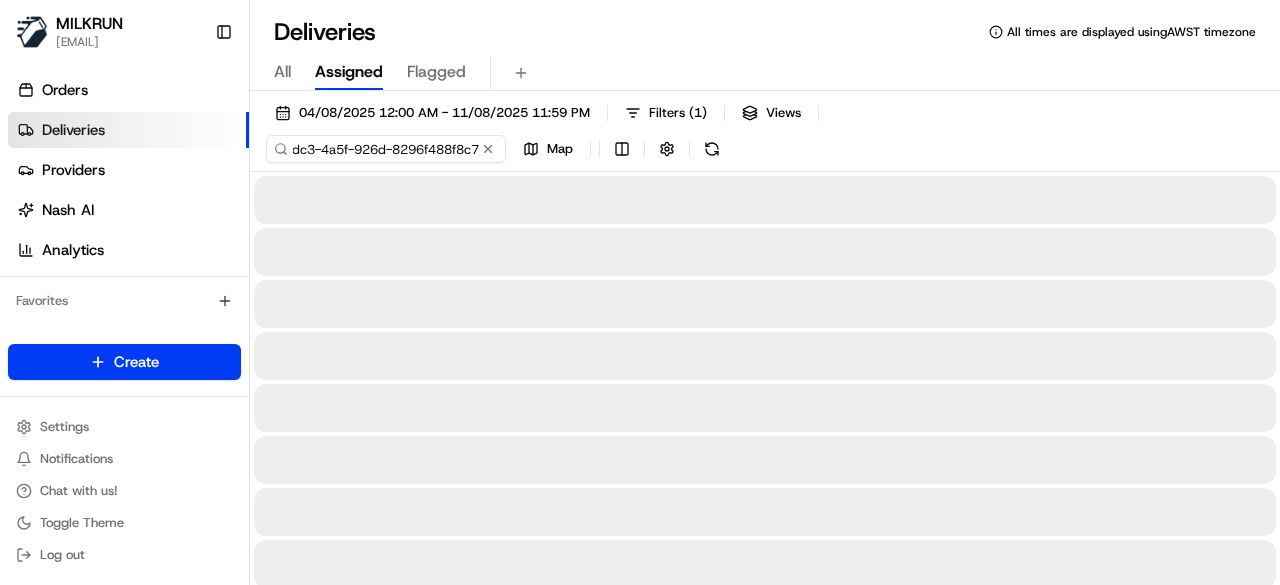 type on "f997b52b-cdc3-4a5f-926d-8296f488f8c7" 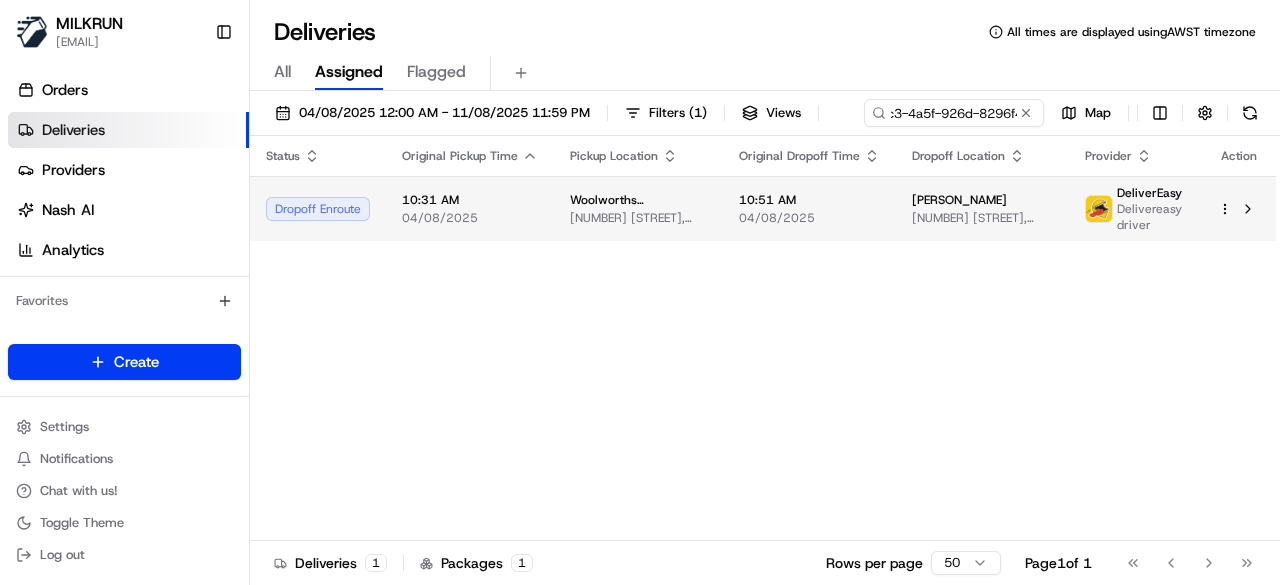 scroll, scrollTop: 0, scrollLeft: 0, axis: both 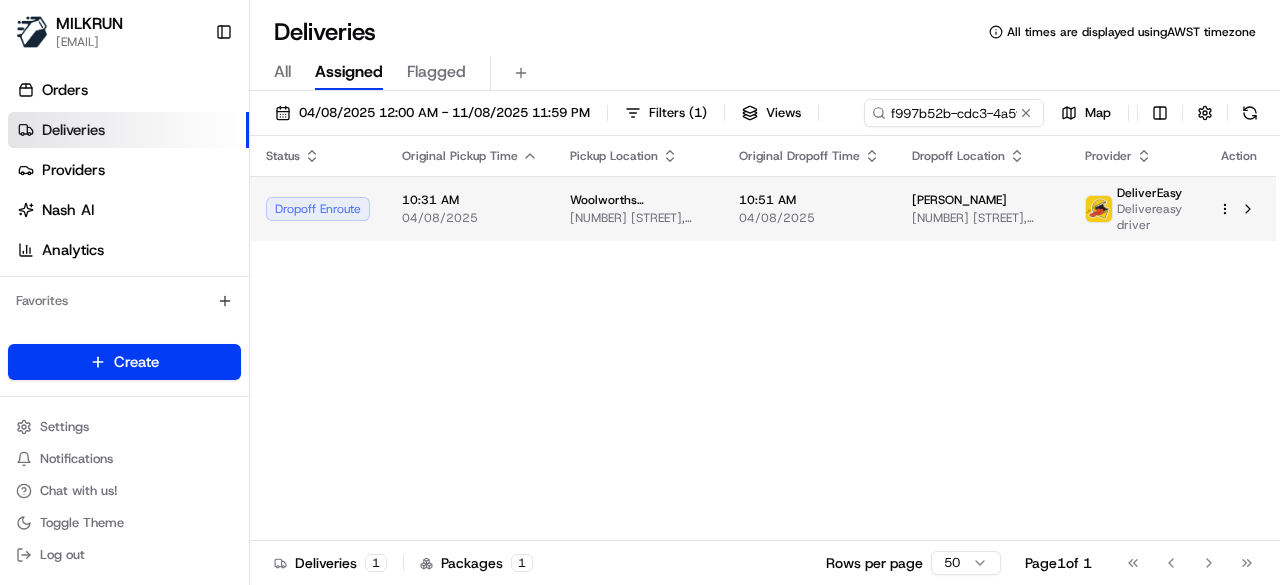 click on "Status Original Pickup Time Pickup Location Original Dropoff Time Dropoff Location Provider Action Dropoff Enroute 10:31 AM 04/08/2025 Woolworths Supermarket NZ - Taupo South 16 Kokomea Vlg Dr, Taupō, Waikato 3330, NZ 10:51 AM 04/08/2025 Laura Hornsey 156A Rifle Range Road, Taupō, Waikato 3330, NZ DeliverEasy Delivereasy driver" at bounding box center [763, 338] 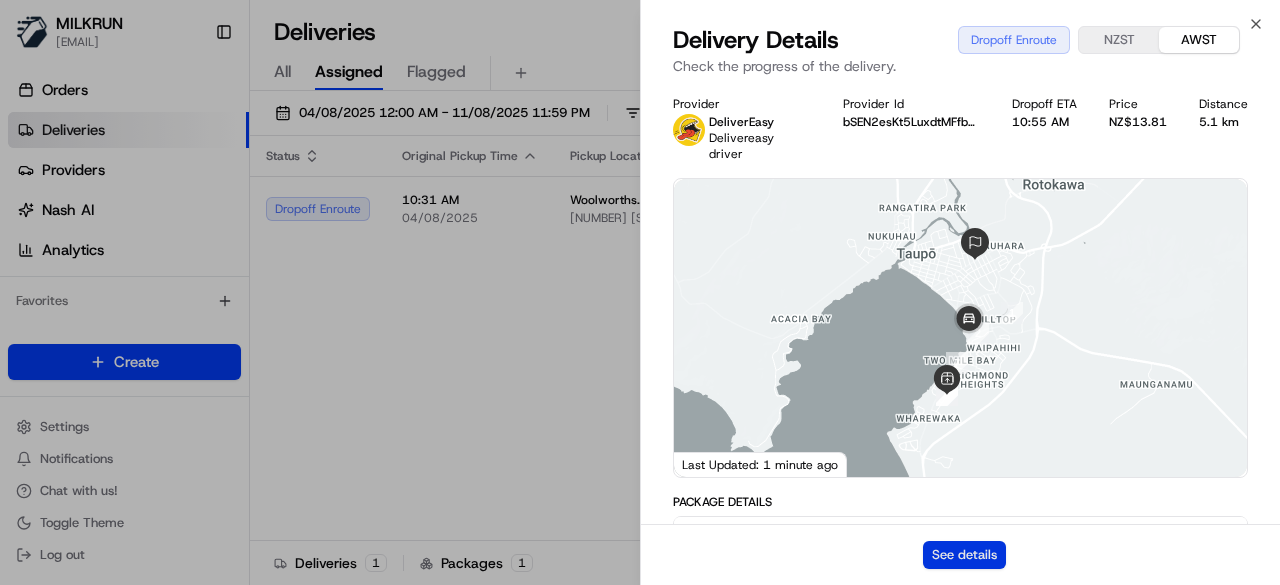 click on "See details" at bounding box center (964, 555) 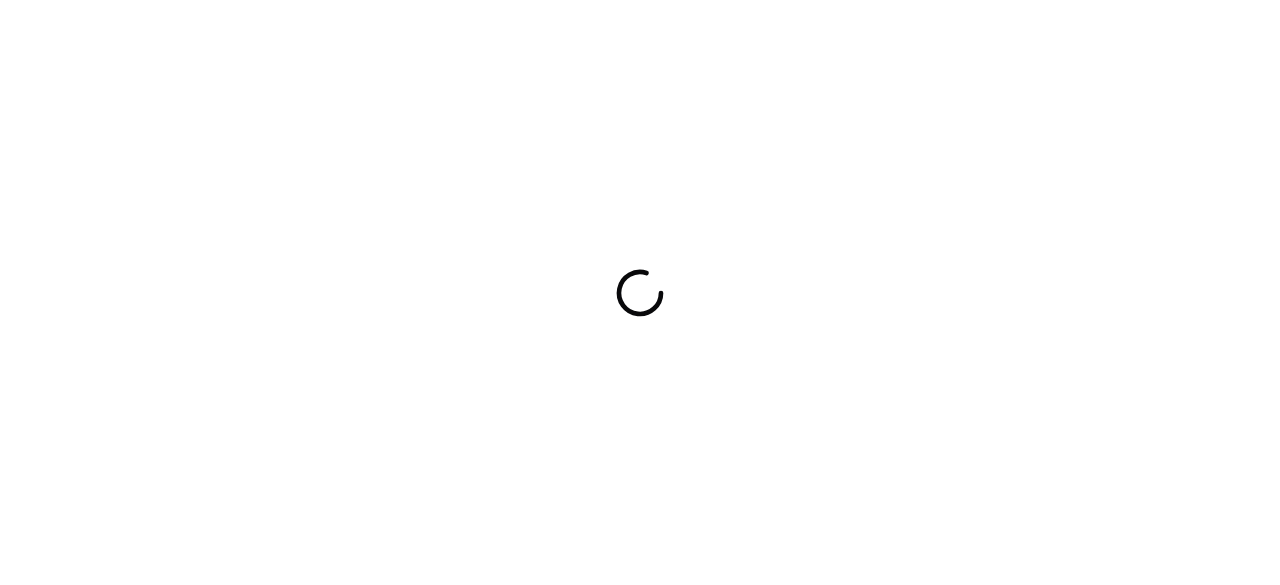 scroll, scrollTop: 0, scrollLeft: 0, axis: both 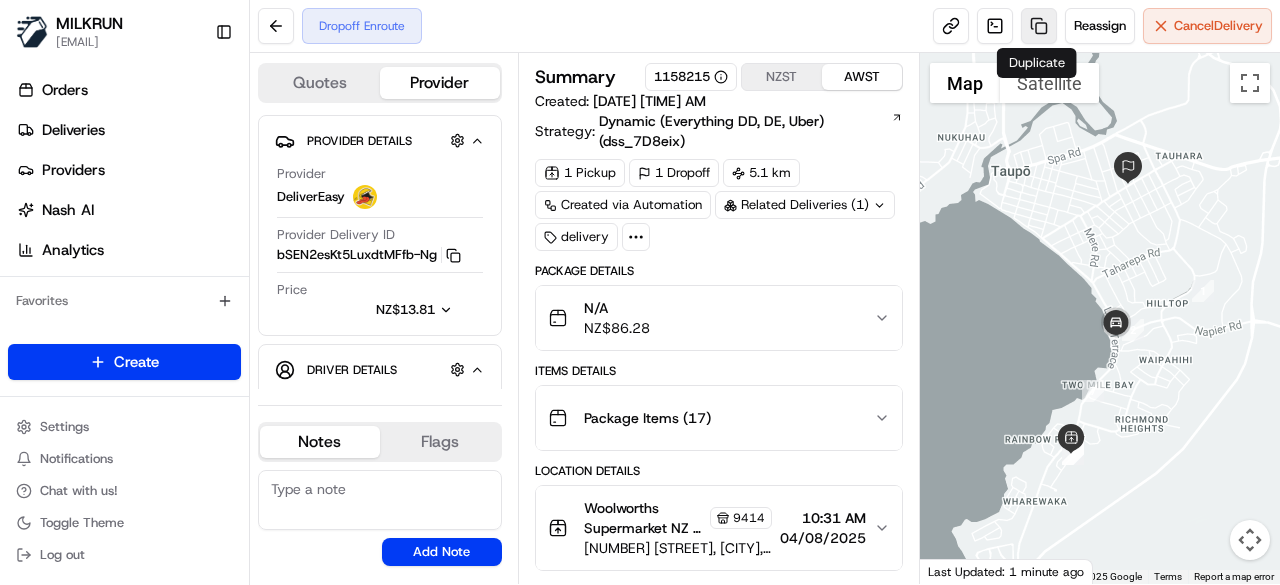 click at bounding box center [1039, 26] 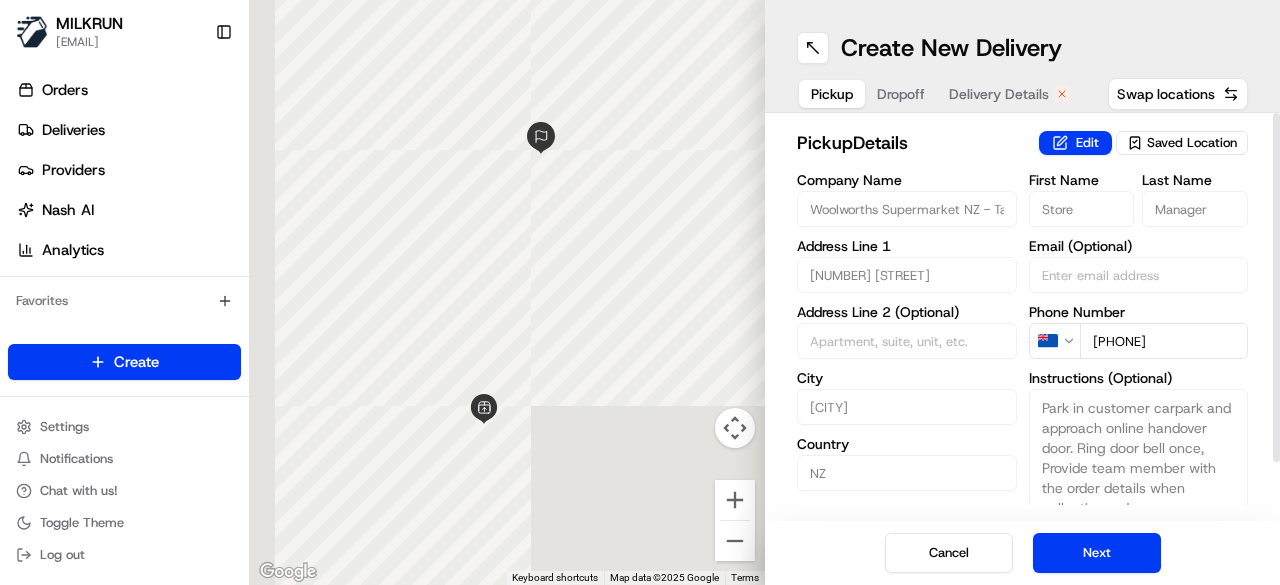 click on "Delivery Details" at bounding box center (999, 94) 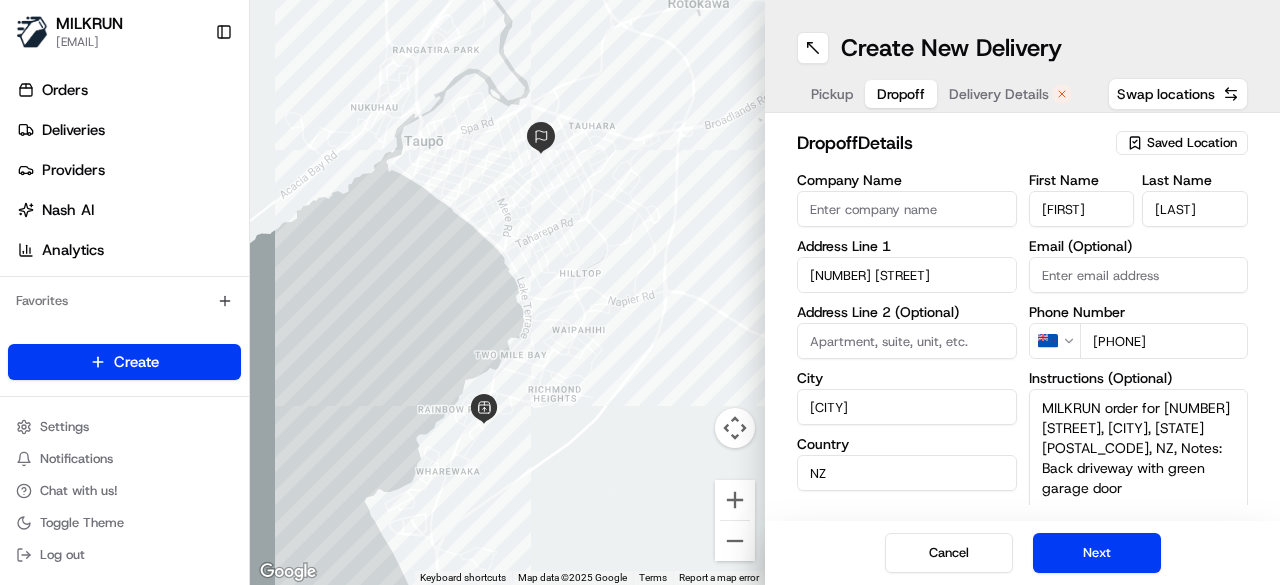 click on "Dropoff" at bounding box center (901, 94) 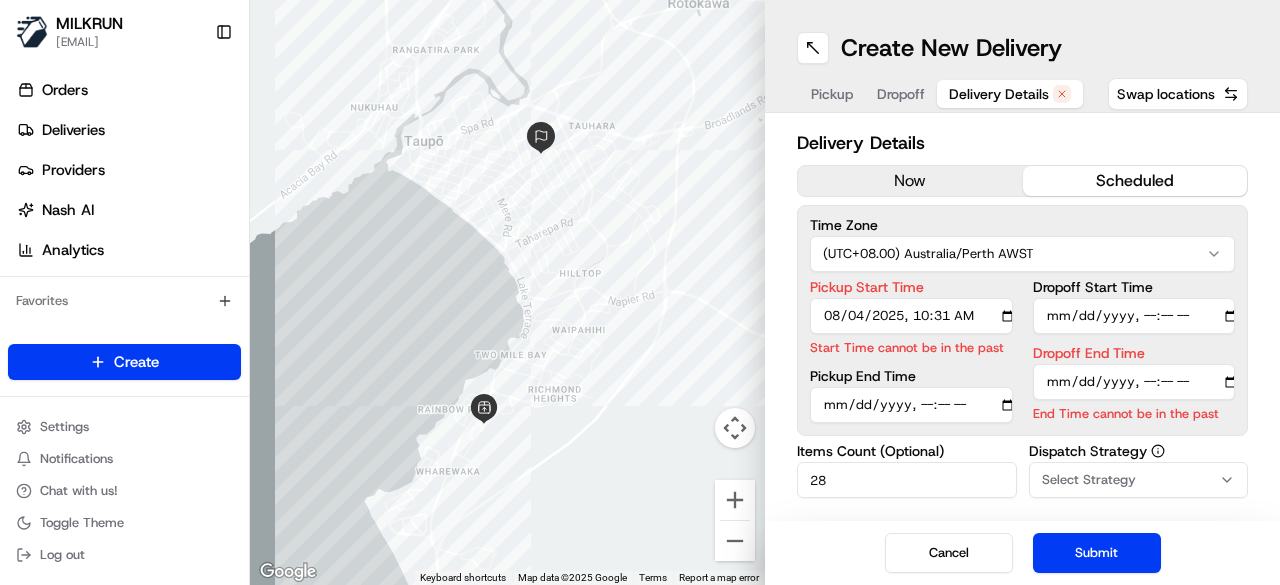 click on "Delivery Details" at bounding box center (999, 94) 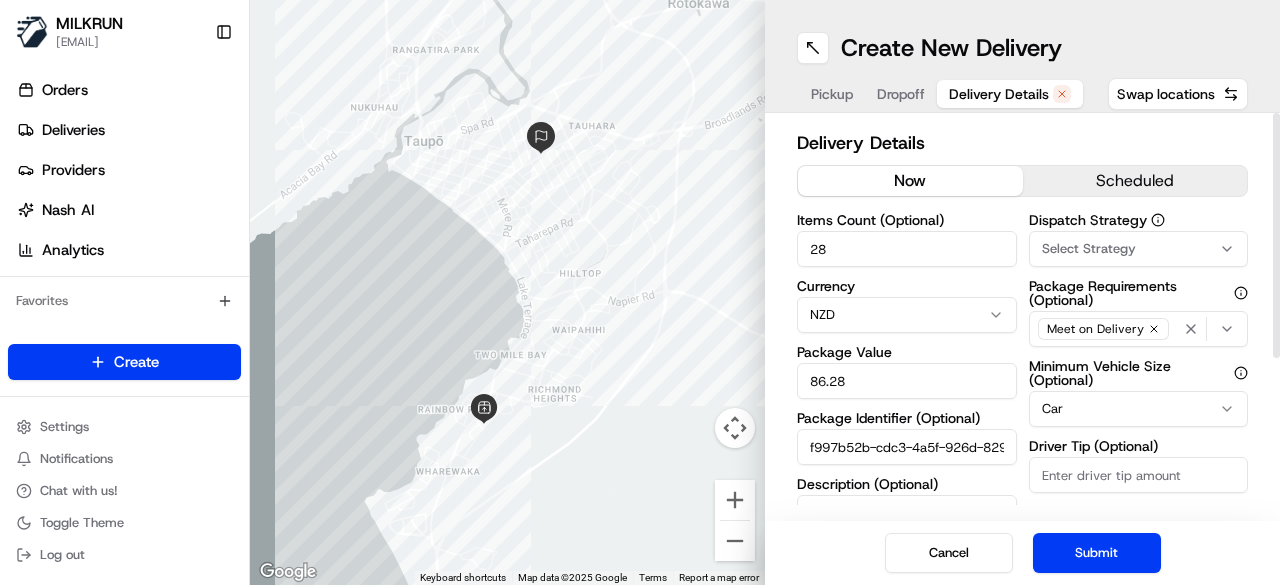 click on "now" at bounding box center [910, 181] 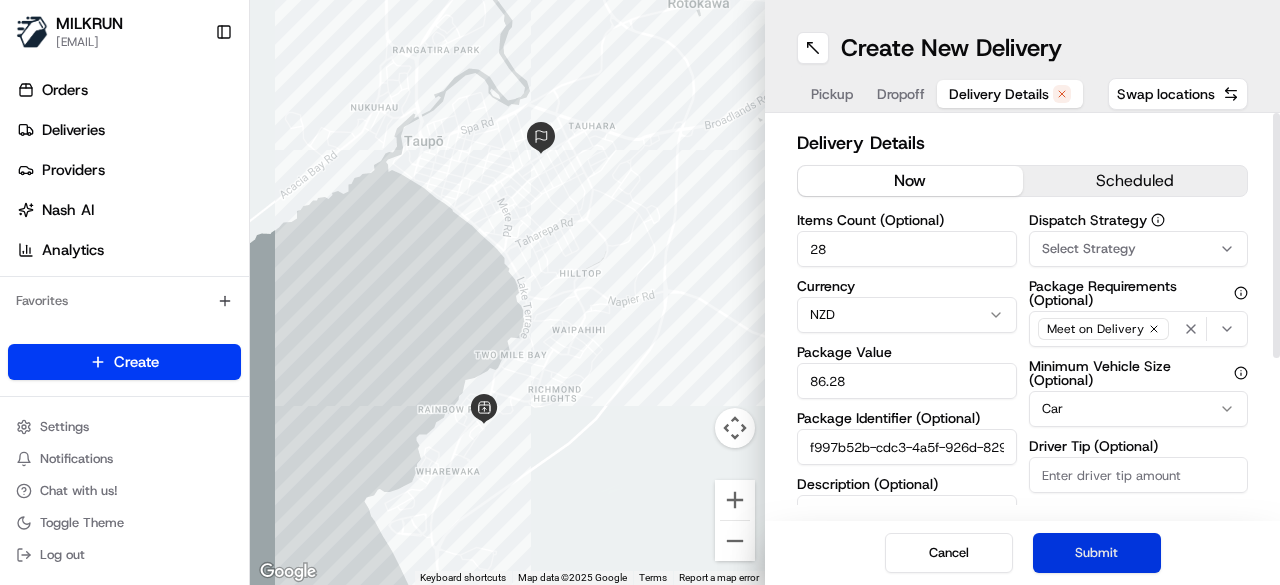 click on "Submit" at bounding box center [1097, 553] 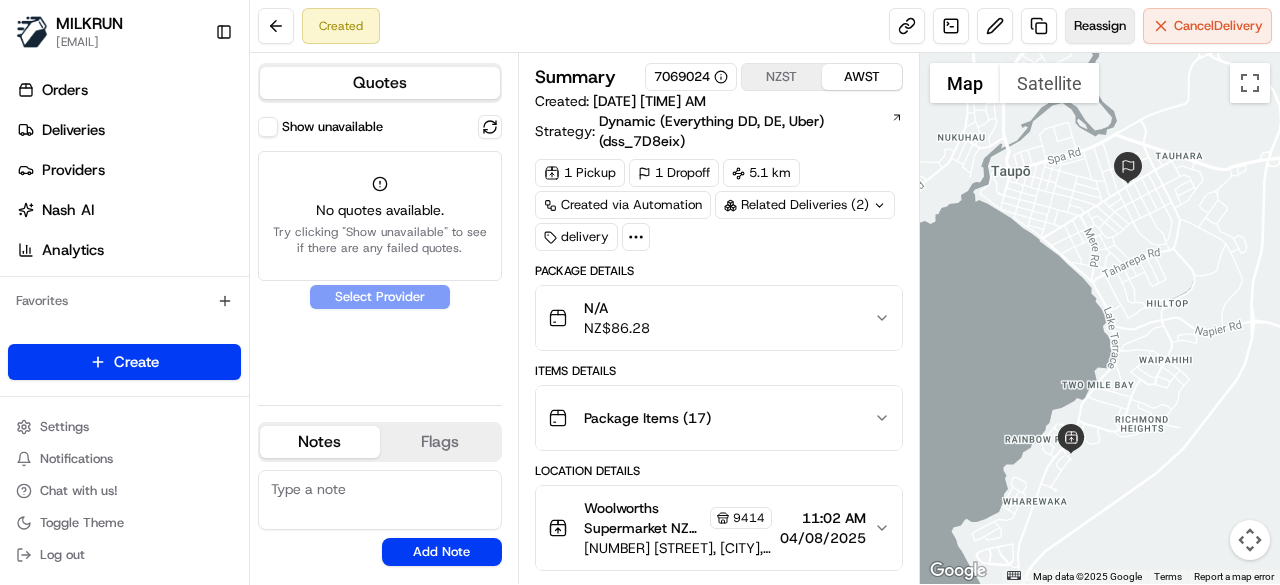 click on "Reassign" at bounding box center (1100, 26) 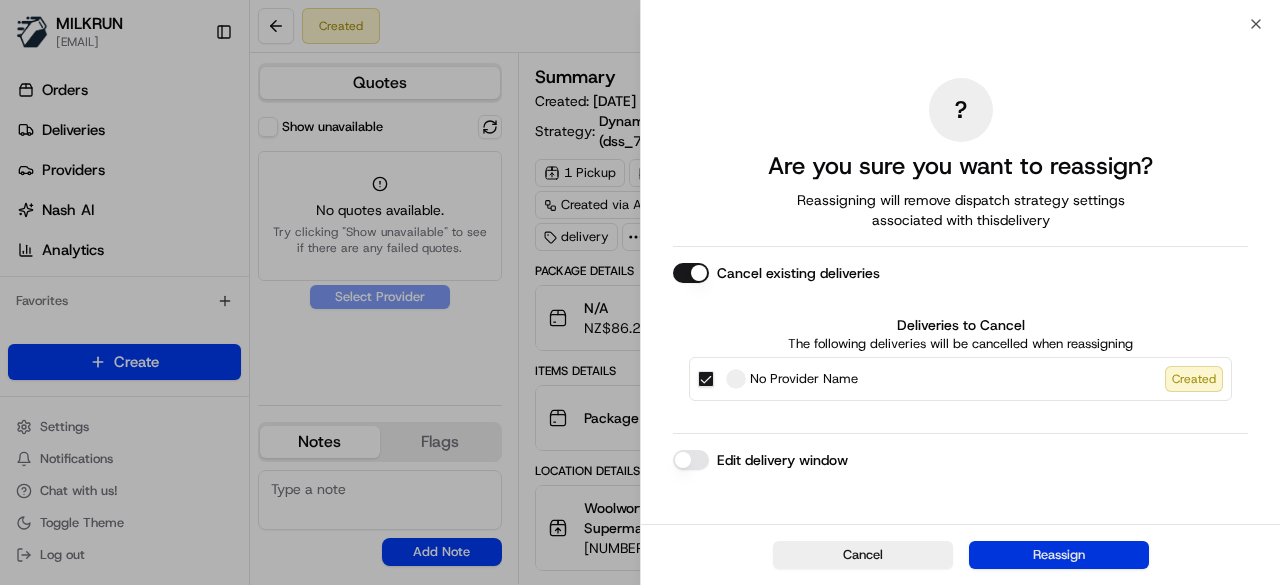 click on "Reassign" at bounding box center (1059, 555) 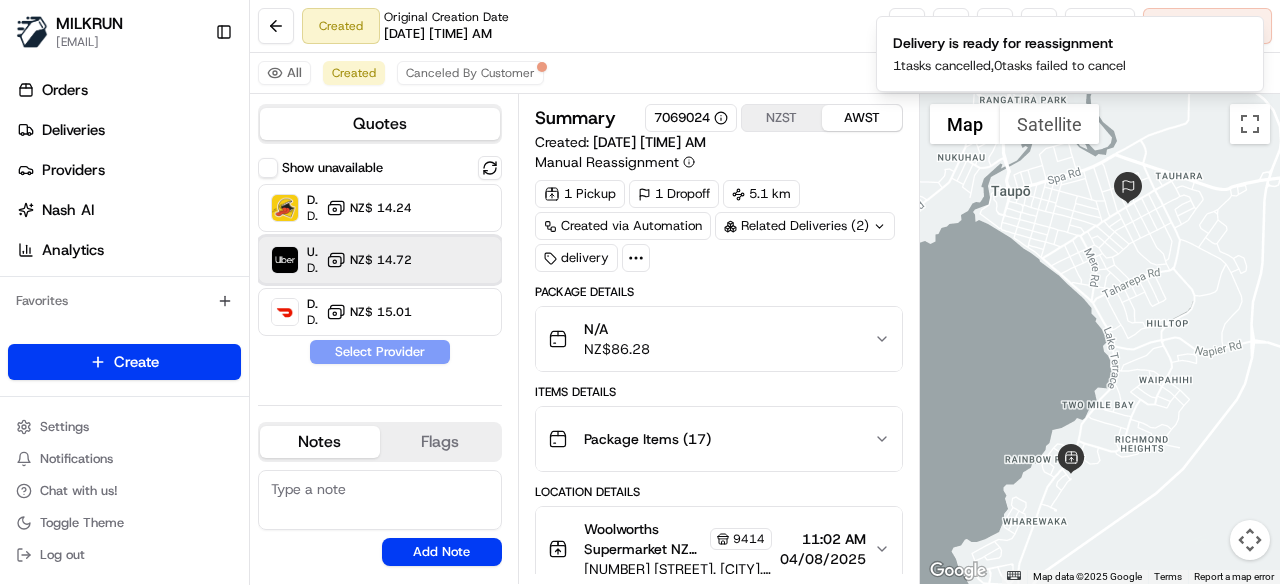 click on "Uber Dropoff ETA   26 minutes" at bounding box center (294, 260) 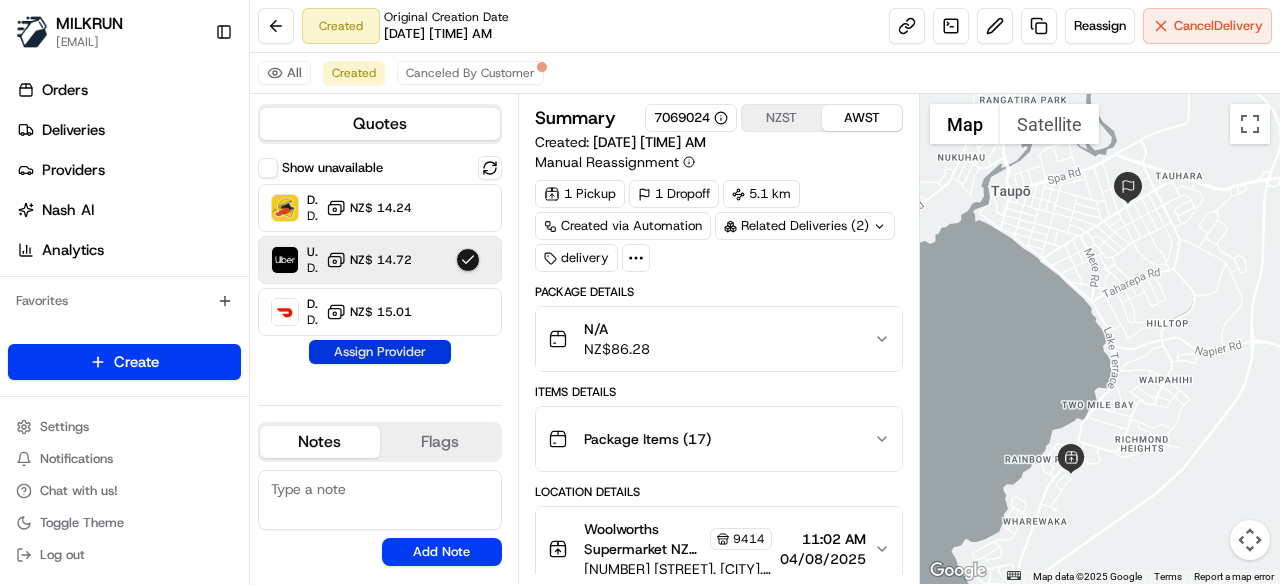 click on "Assign Provider" at bounding box center (380, 352) 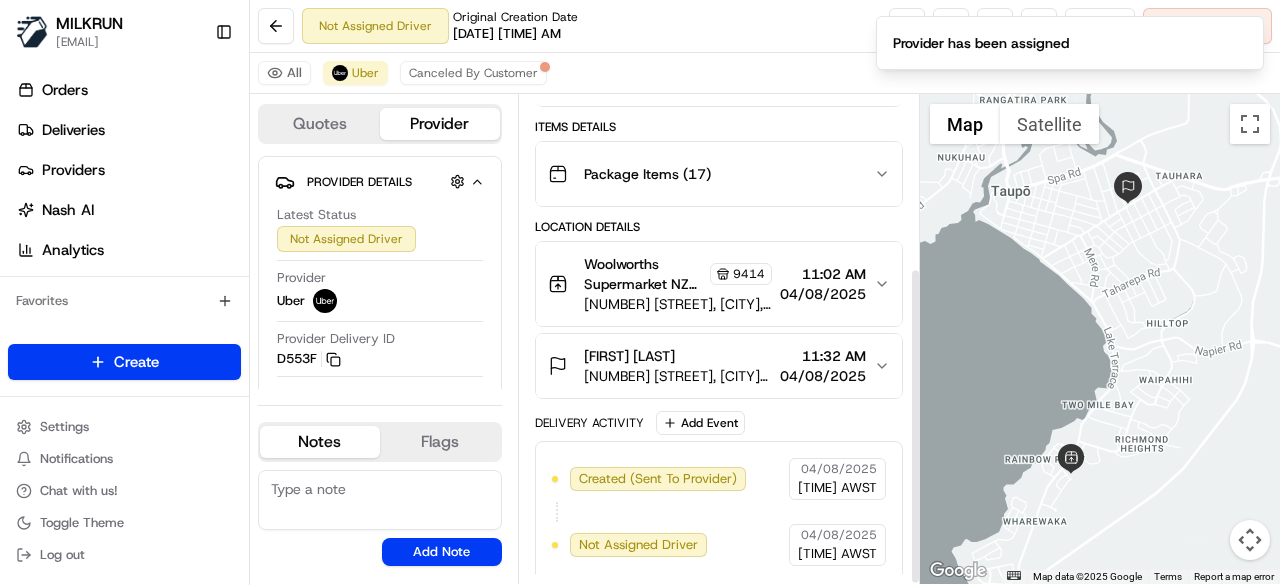scroll, scrollTop: 266, scrollLeft: 0, axis: vertical 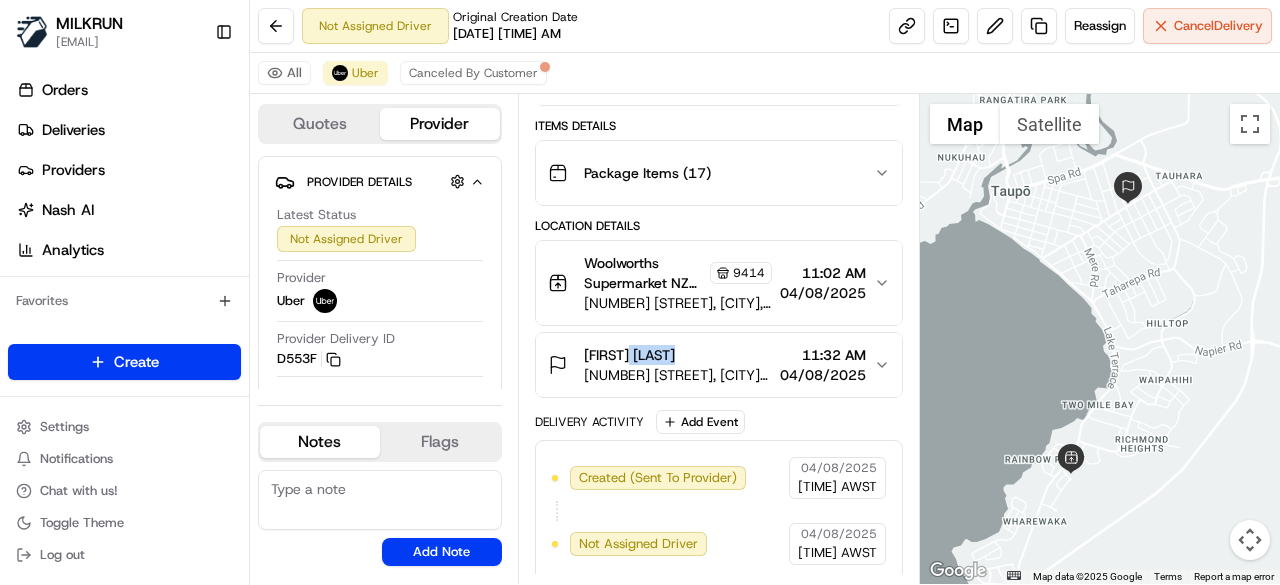 drag, startPoint x: 620, startPoint y: 340, endPoint x: 684, endPoint y: 349, distance: 64.629715 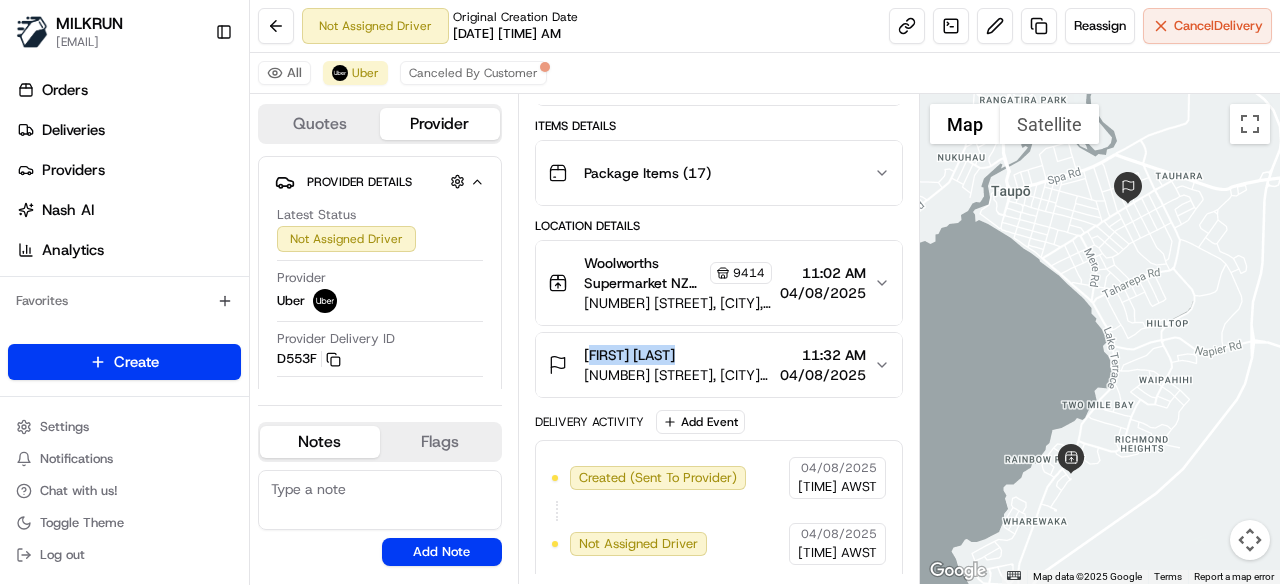 drag, startPoint x: 684, startPoint y: 349, endPoint x: 578, endPoint y: 348, distance: 106.004715 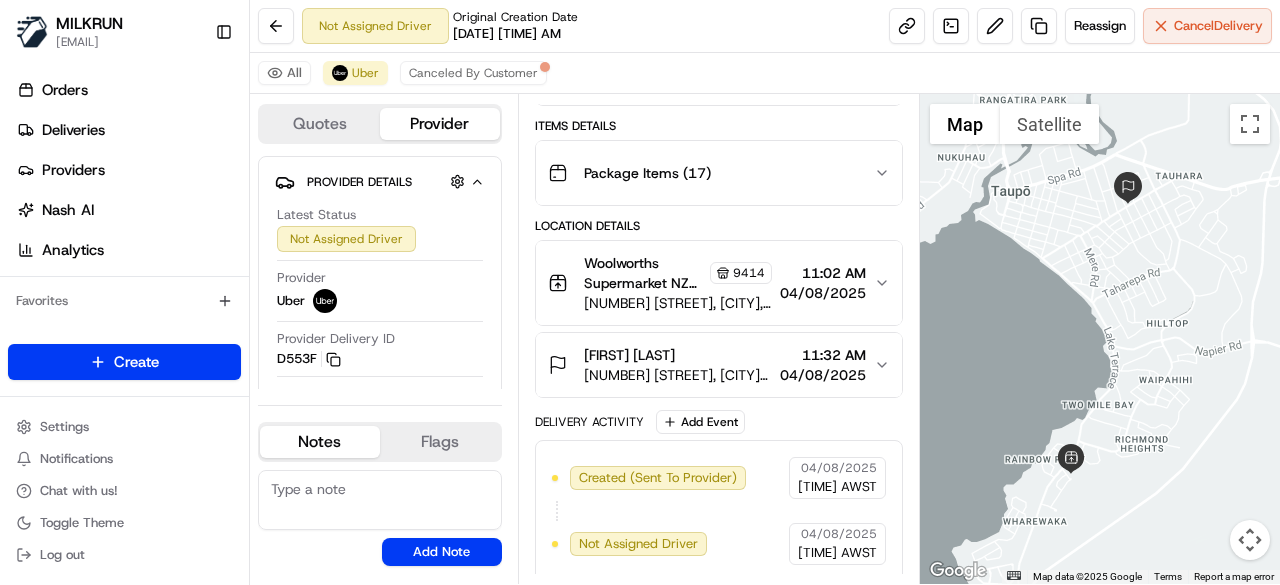 click on "Settings Notifications Chat with us! Toggle Theme Log out" at bounding box center (124, 491) 